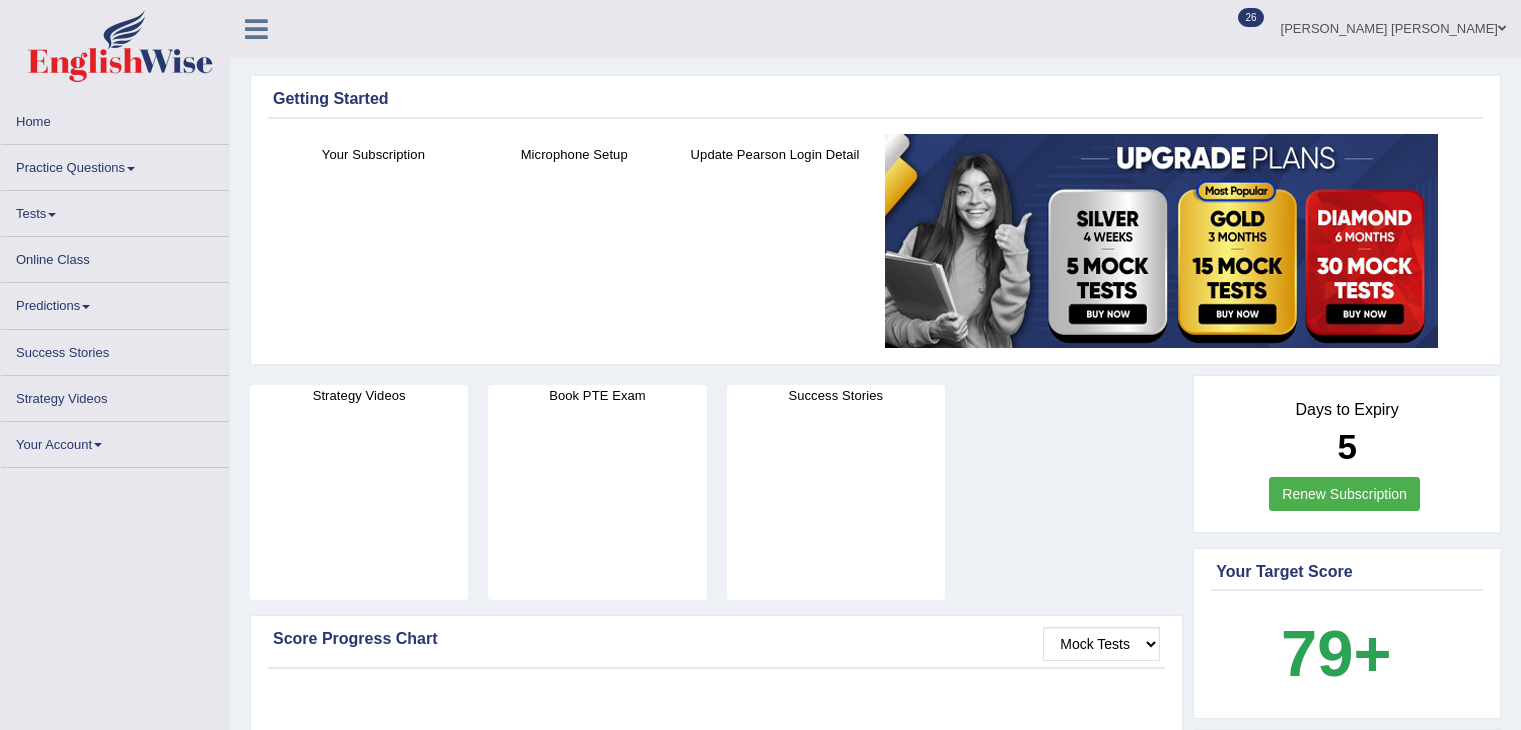 scroll, scrollTop: 0, scrollLeft: 0, axis: both 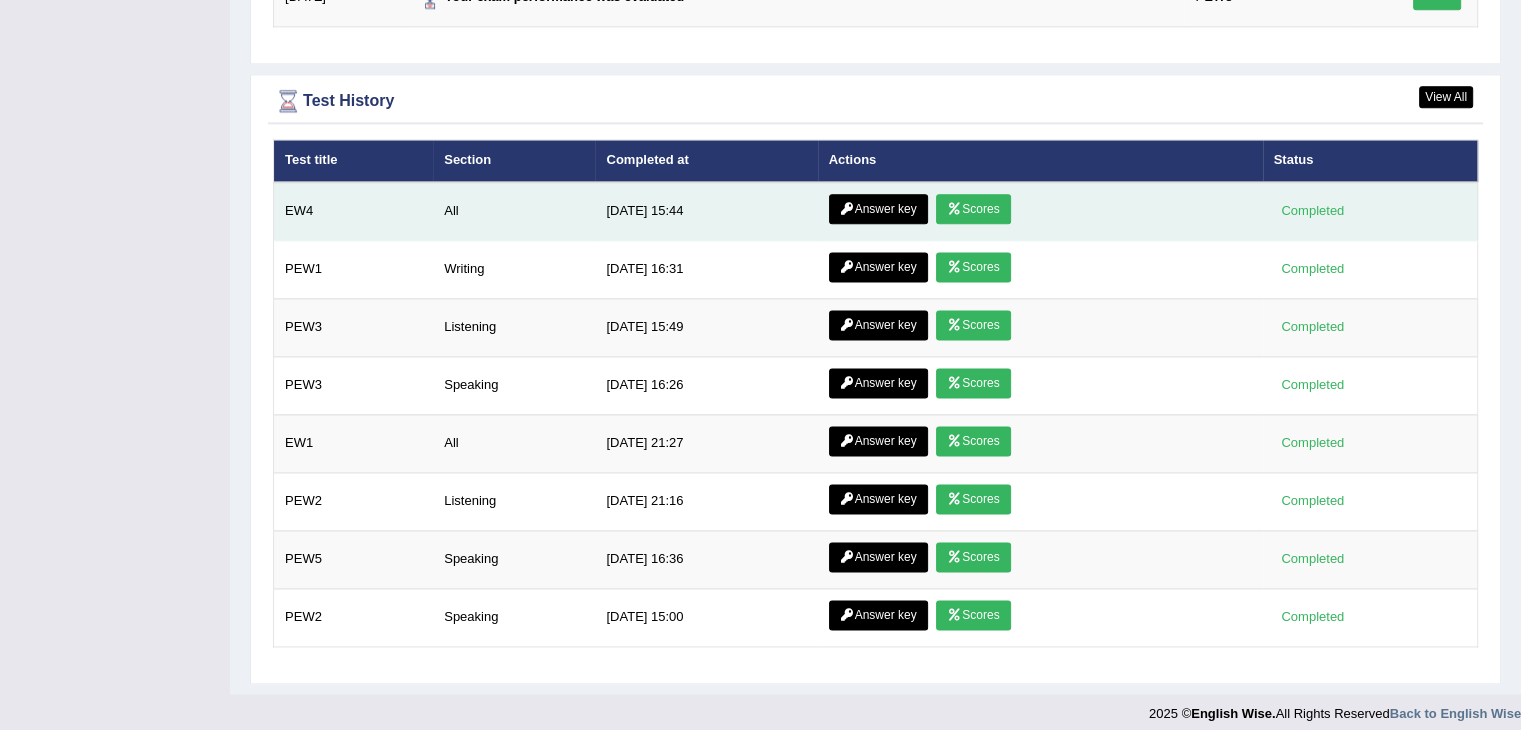click at bounding box center (954, 209) 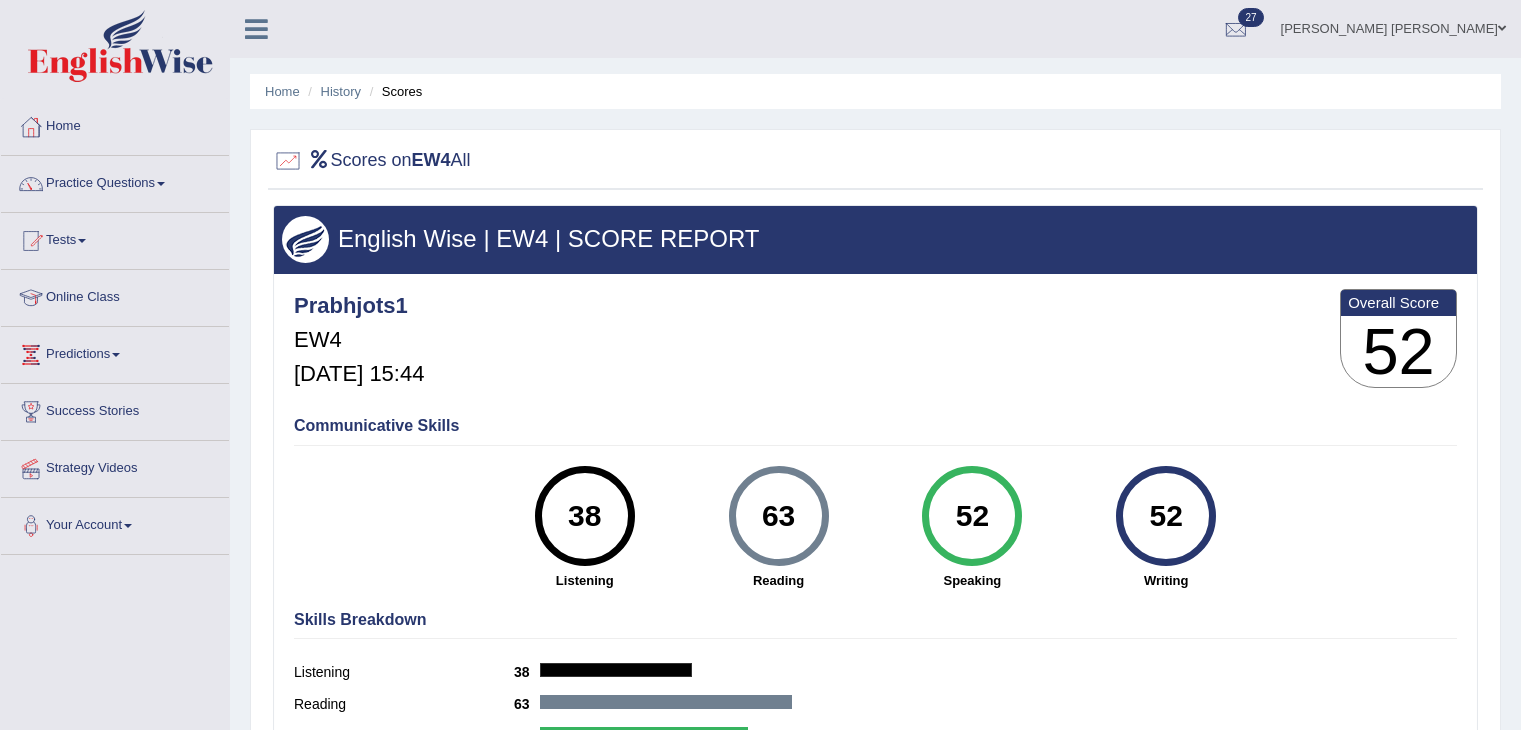 scroll, scrollTop: 0, scrollLeft: 0, axis: both 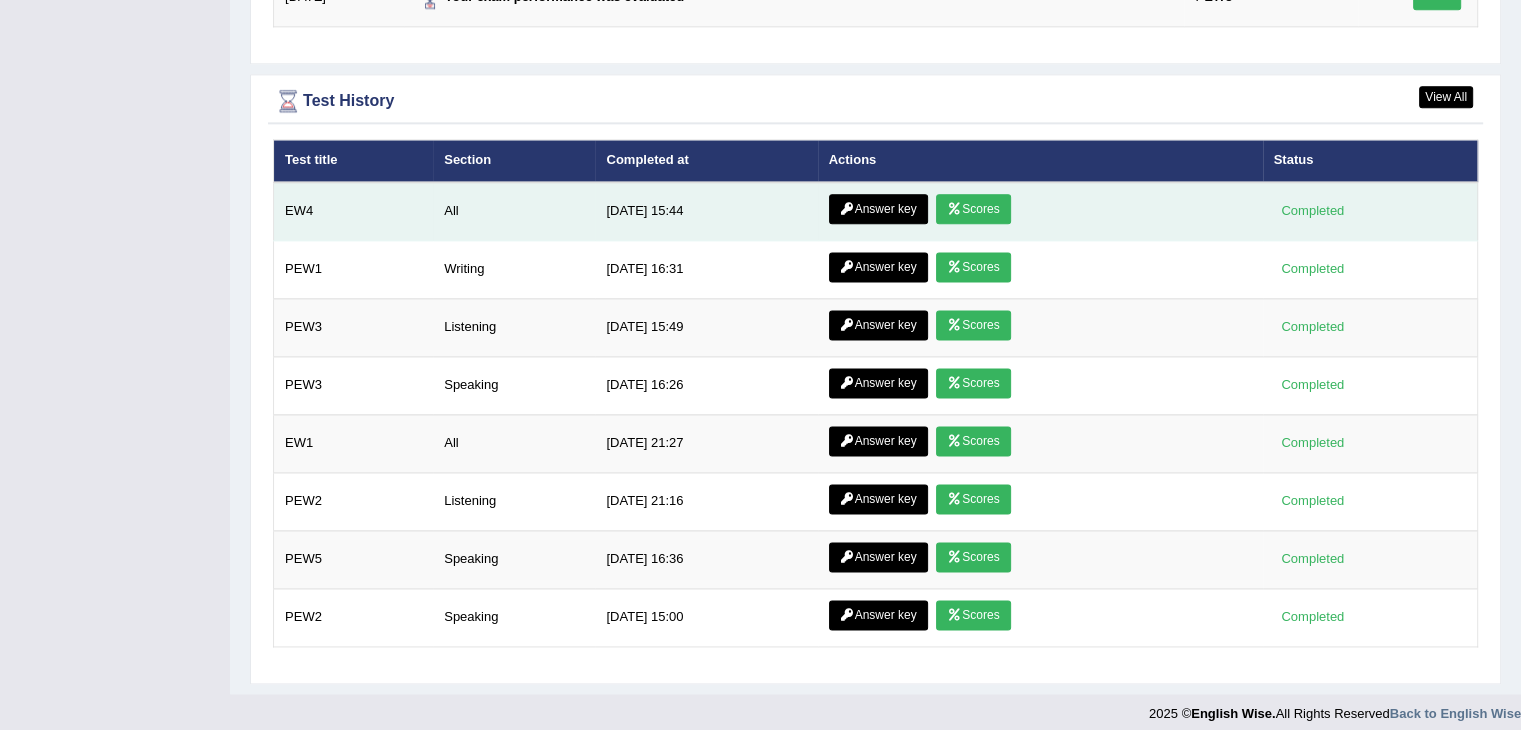 click on "Answer key" at bounding box center [878, 209] 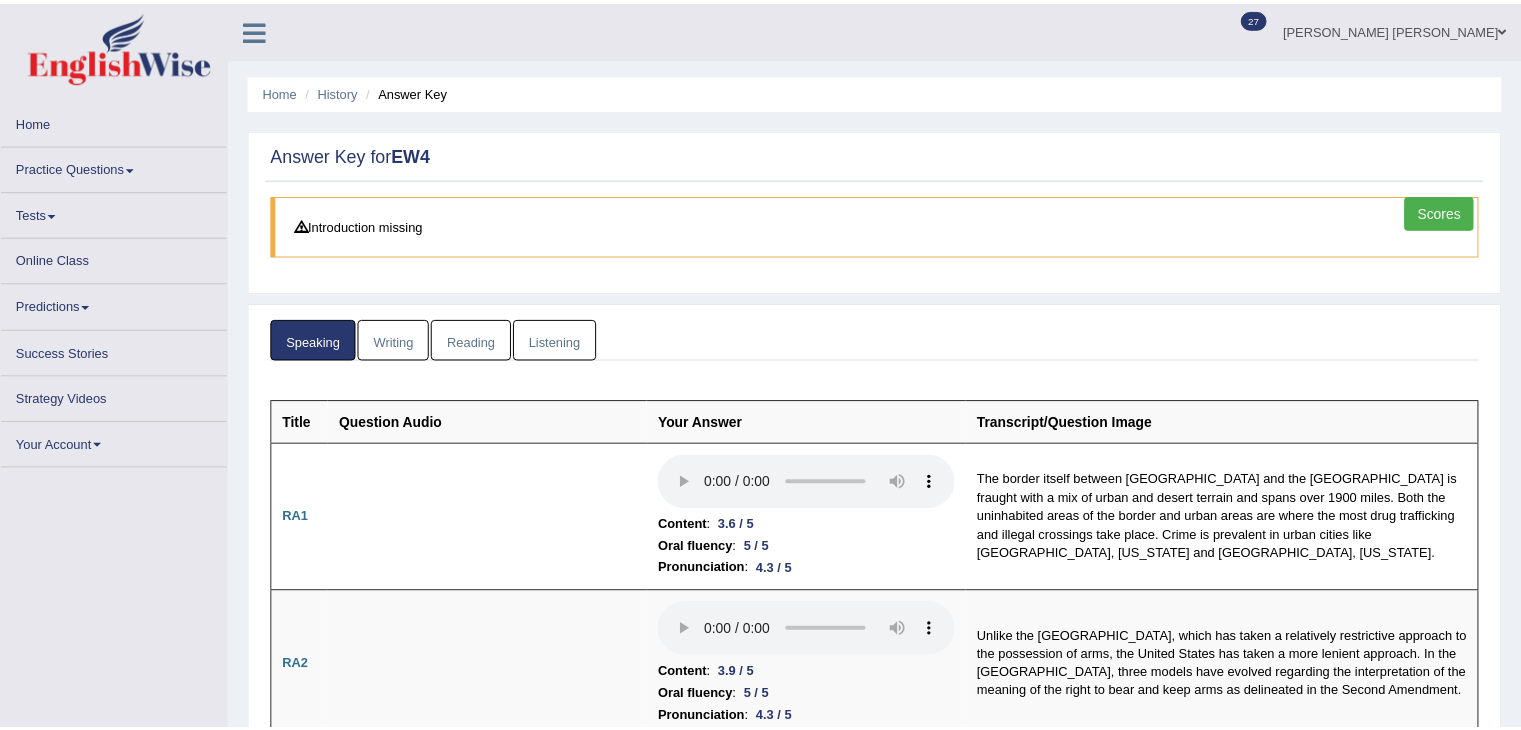 scroll, scrollTop: 0, scrollLeft: 0, axis: both 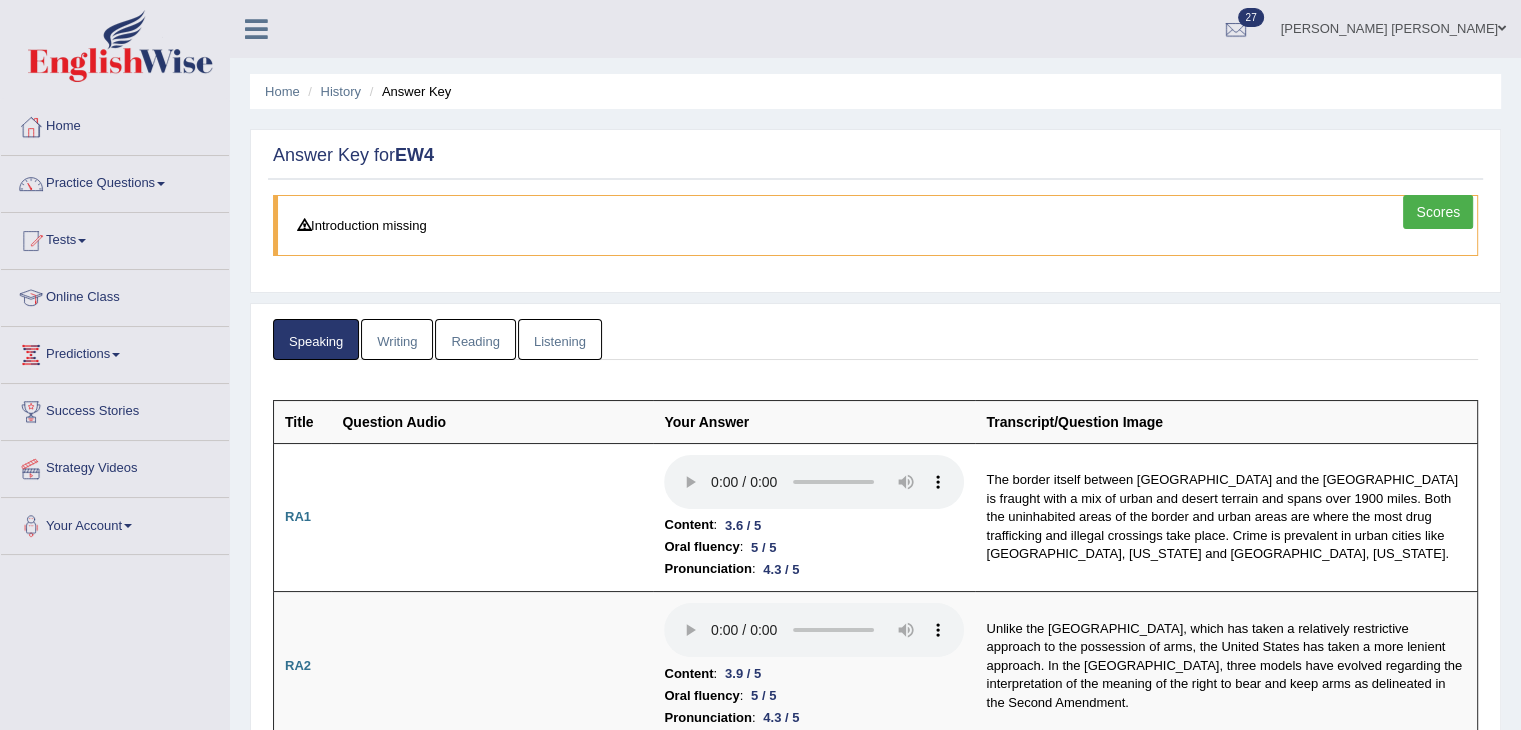 click on "Writing" at bounding box center (397, 339) 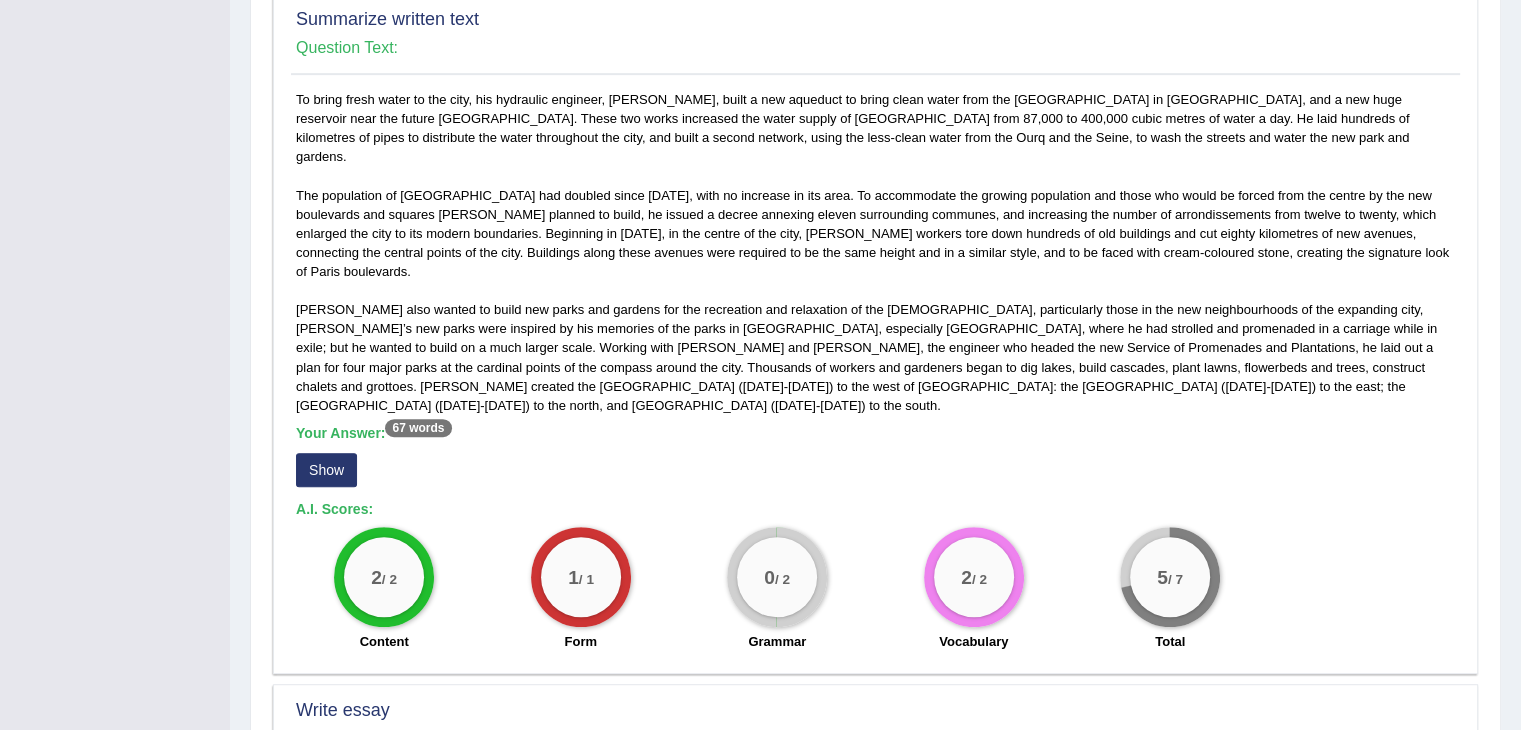 scroll, scrollTop: 1453, scrollLeft: 0, axis: vertical 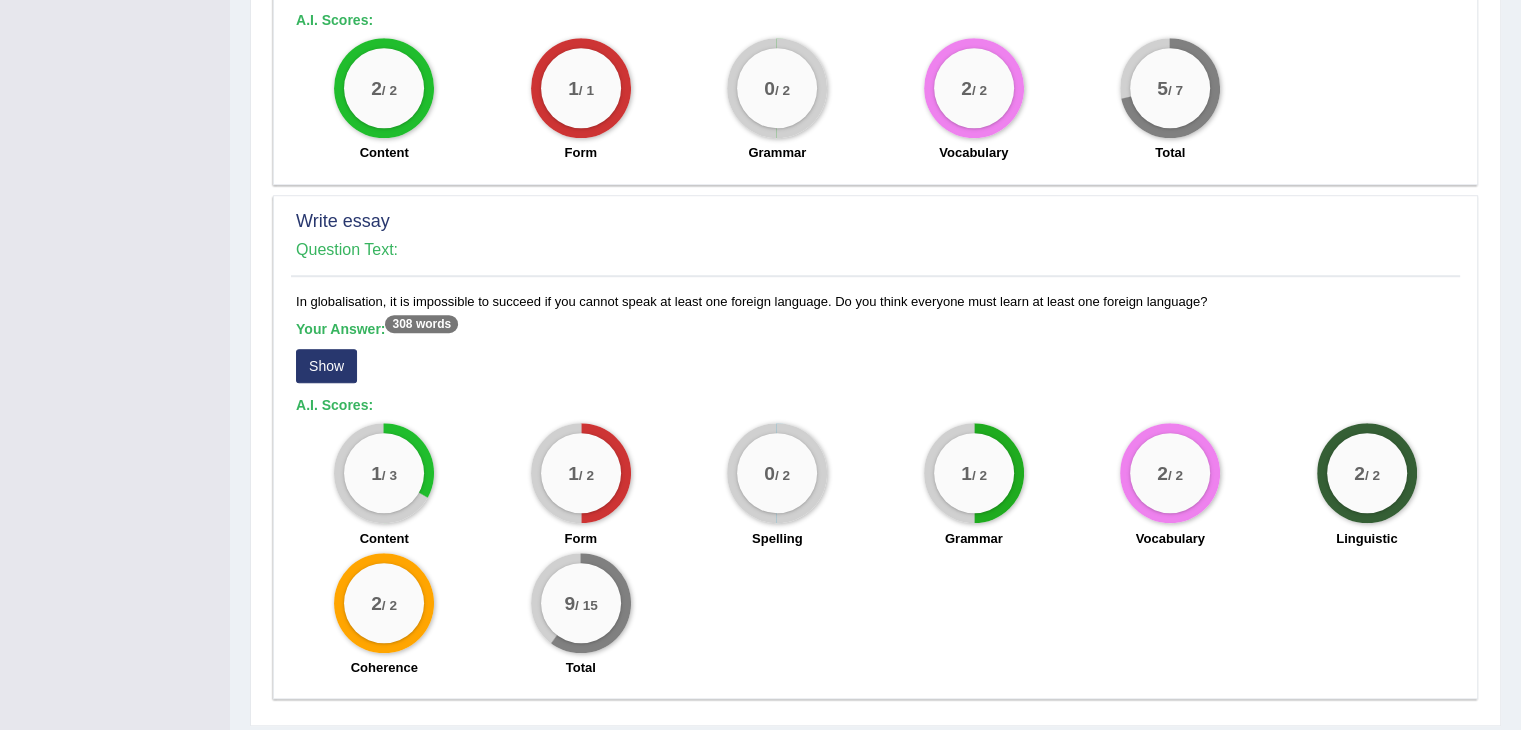 click on "Show" at bounding box center (326, 366) 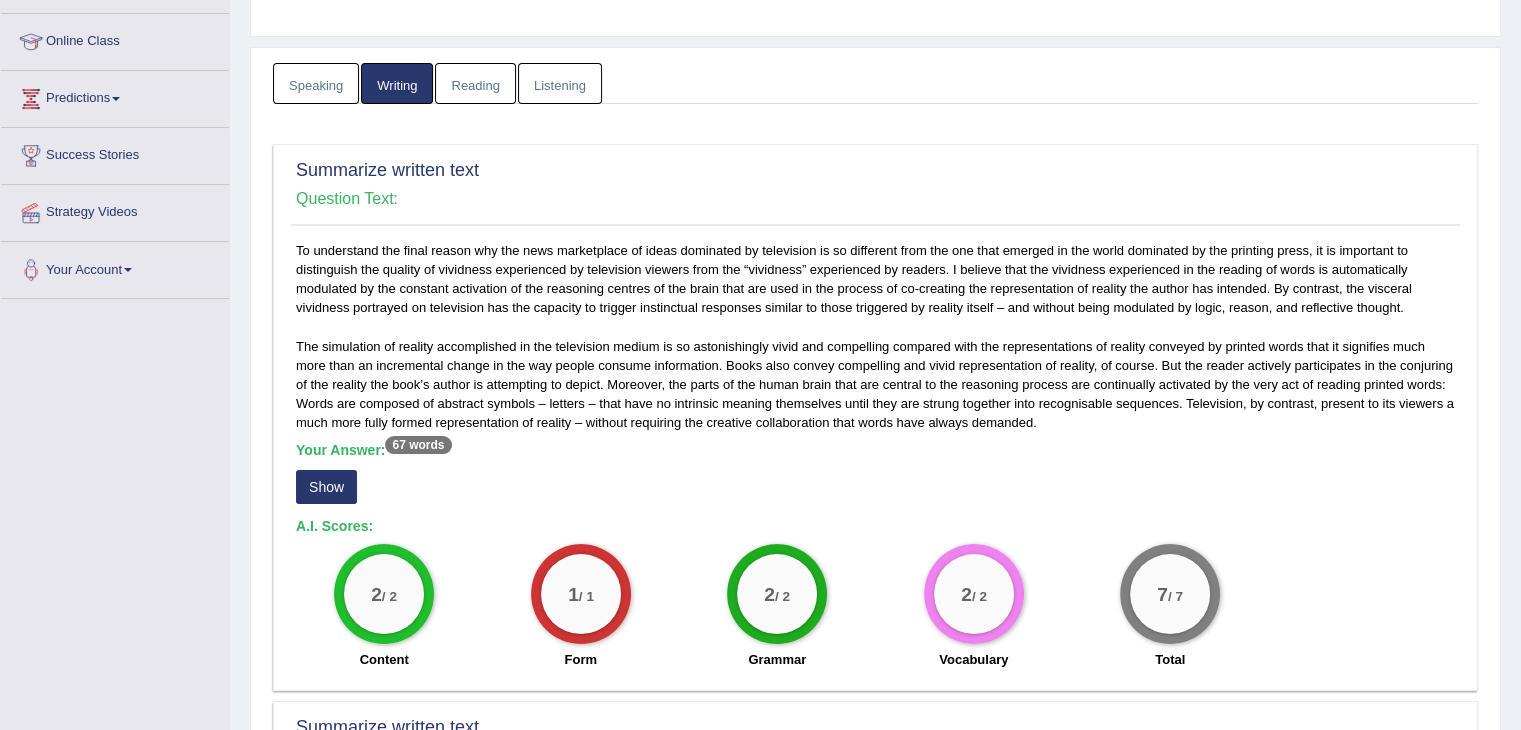 scroll, scrollTop: 0, scrollLeft: 0, axis: both 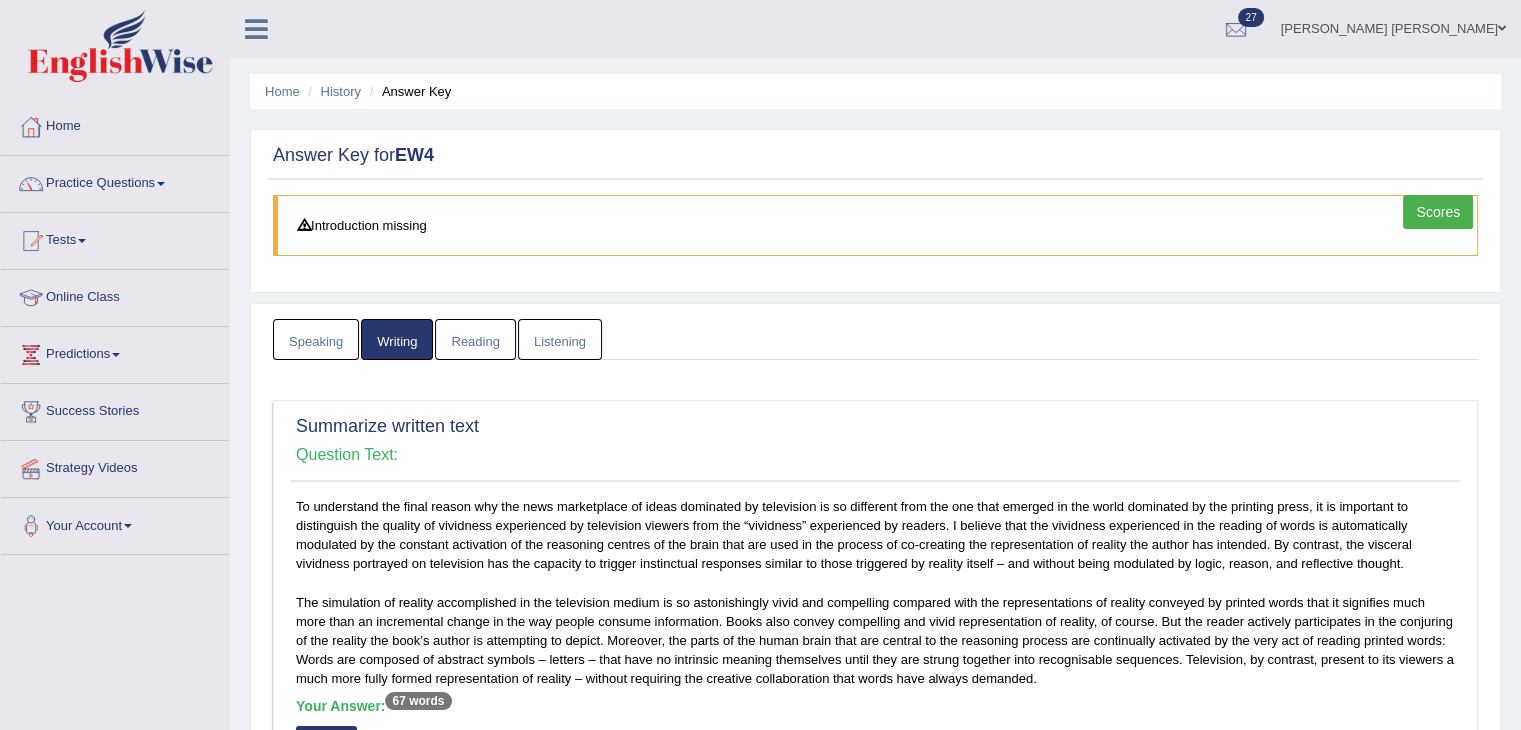 click on "Reading" at bounding box center (475, 339) 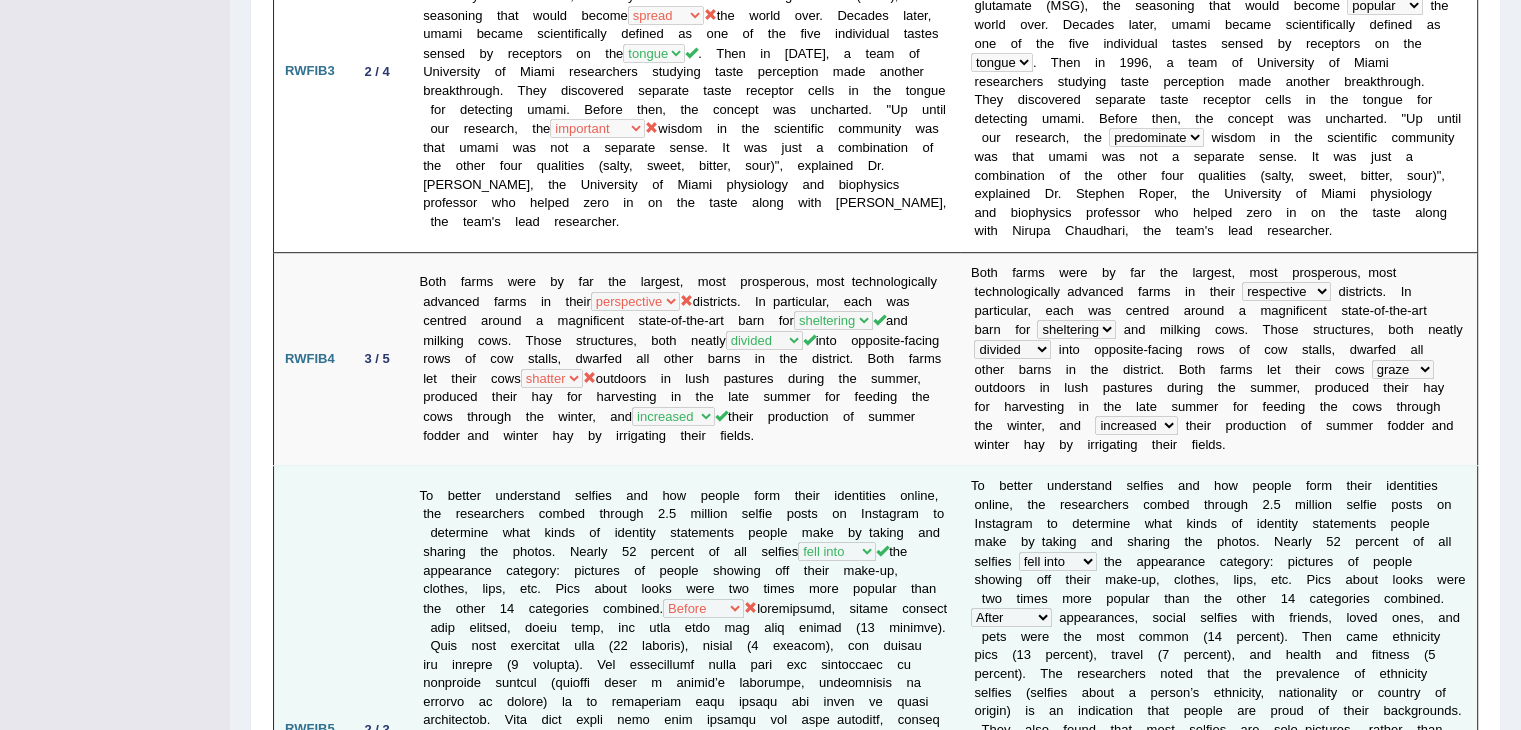 scroll, scrollTop: 0, scrollLeft: 0, axis: both 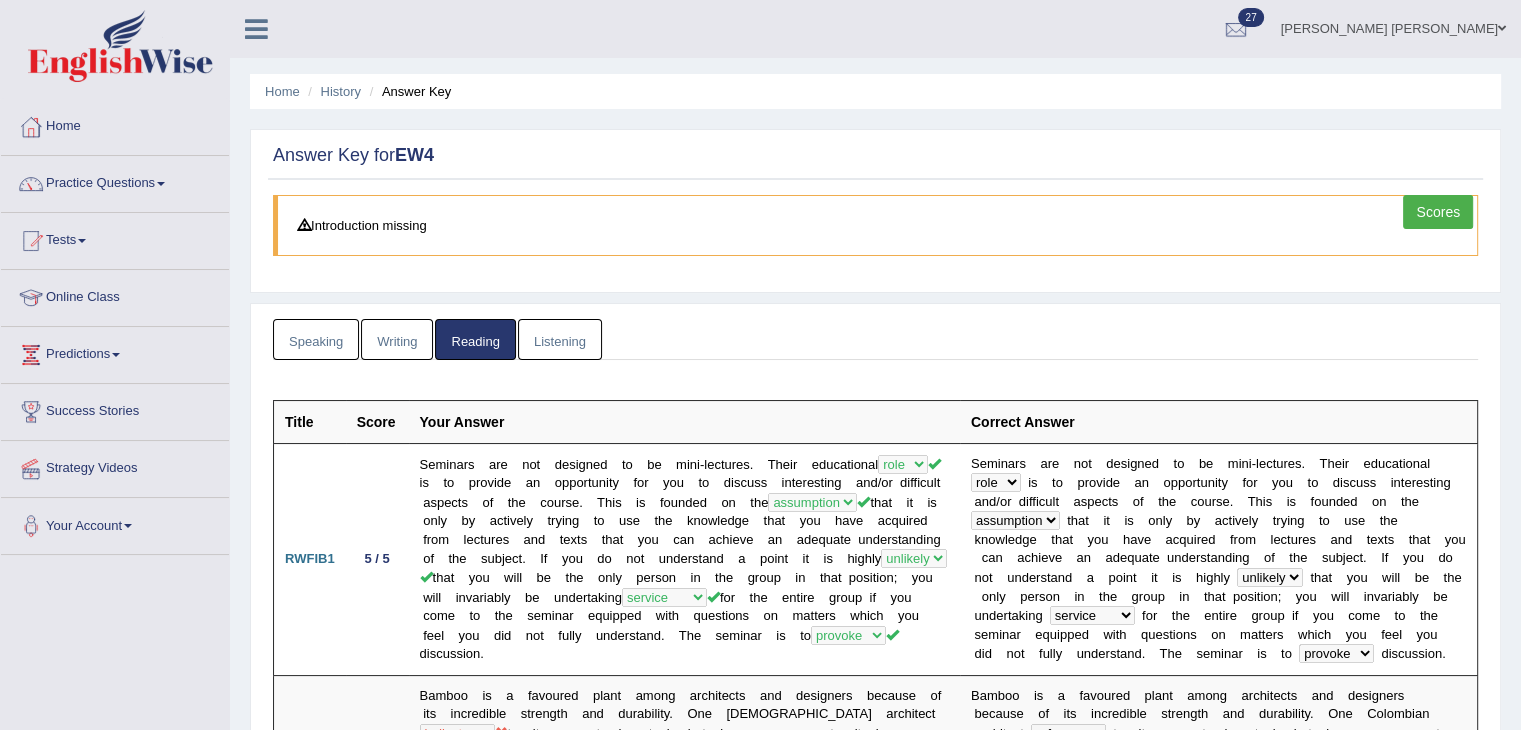 click on "Listening" at bounding box center (560, 339) 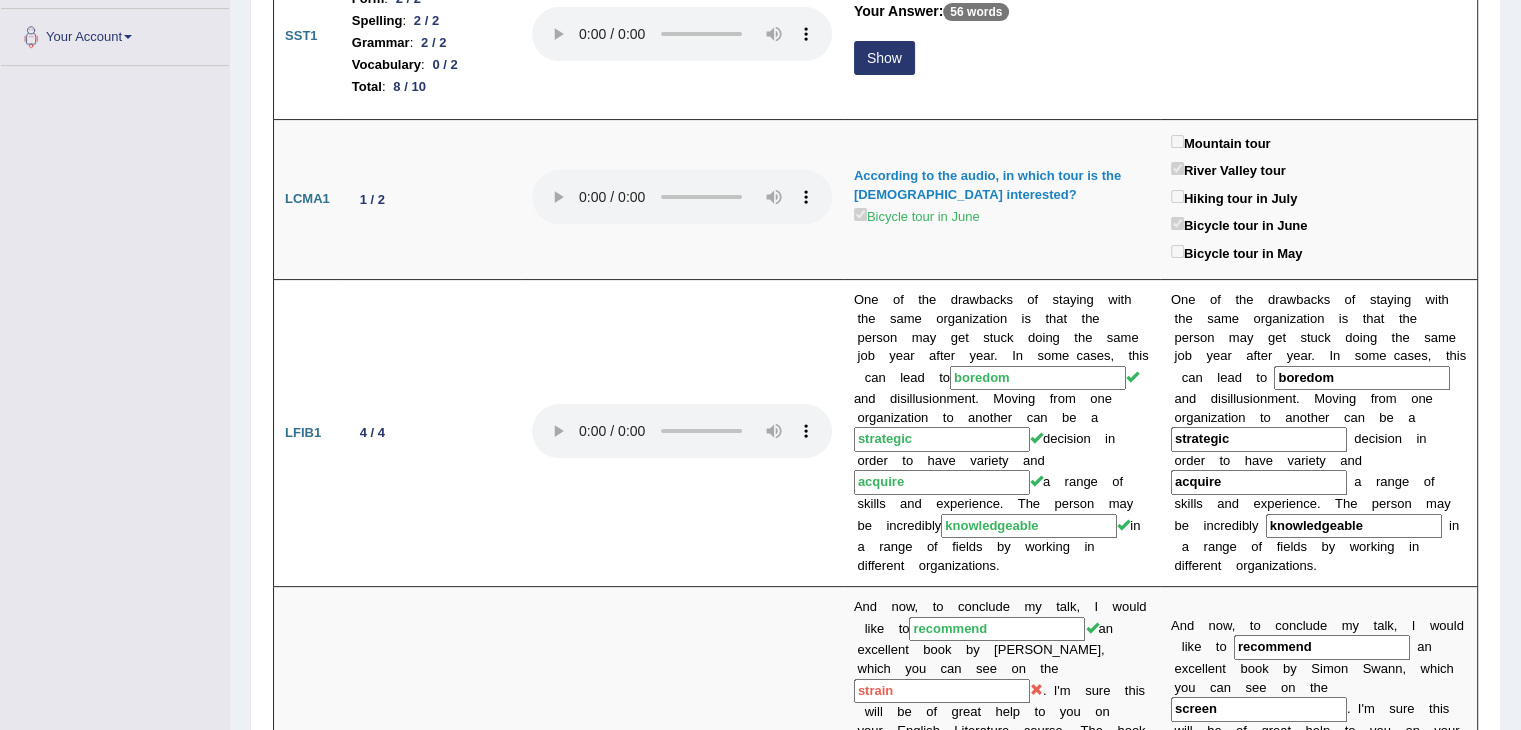 scroll, scrollTop: 0, scrollLeft: 0, axis: both 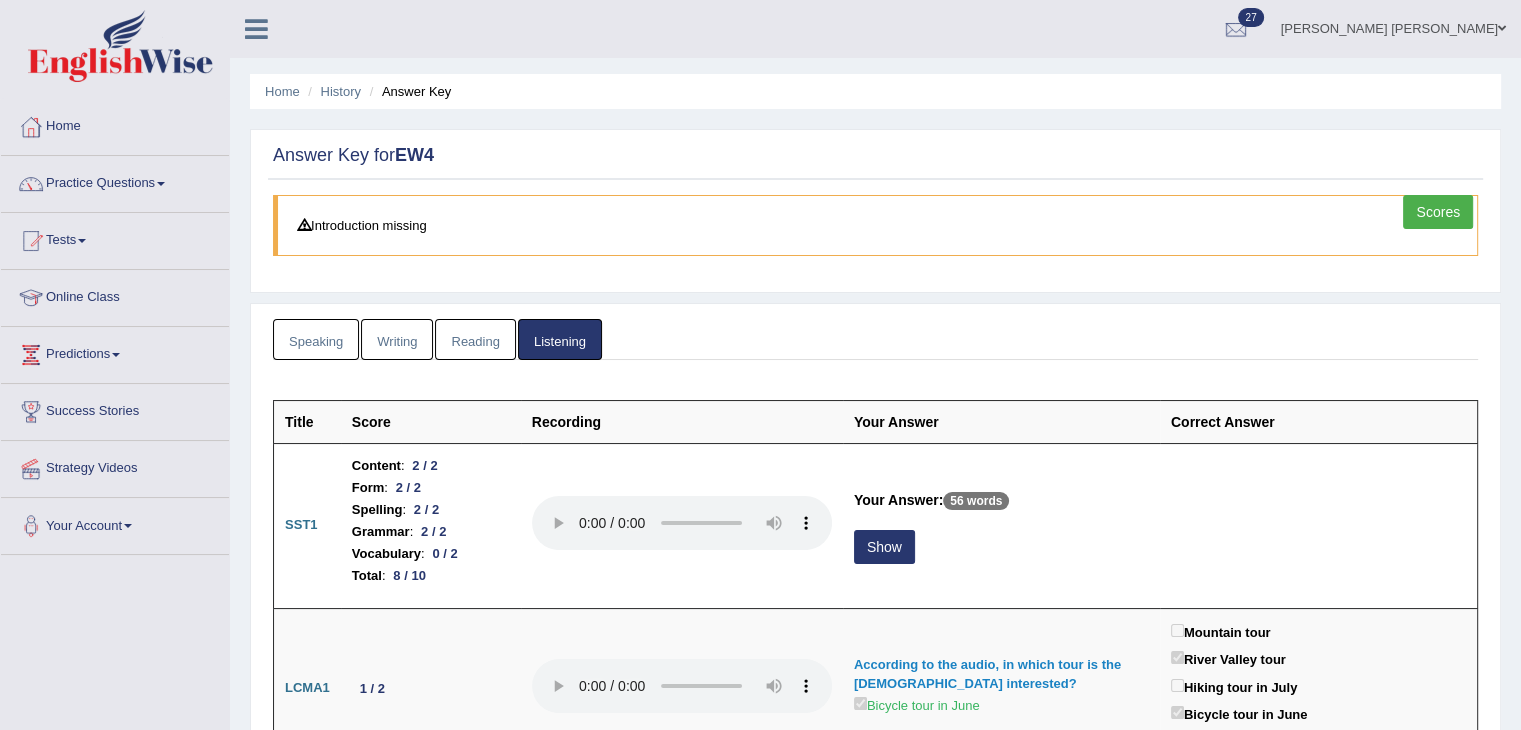 click on "Speaking" at bounding box center (316, 339) 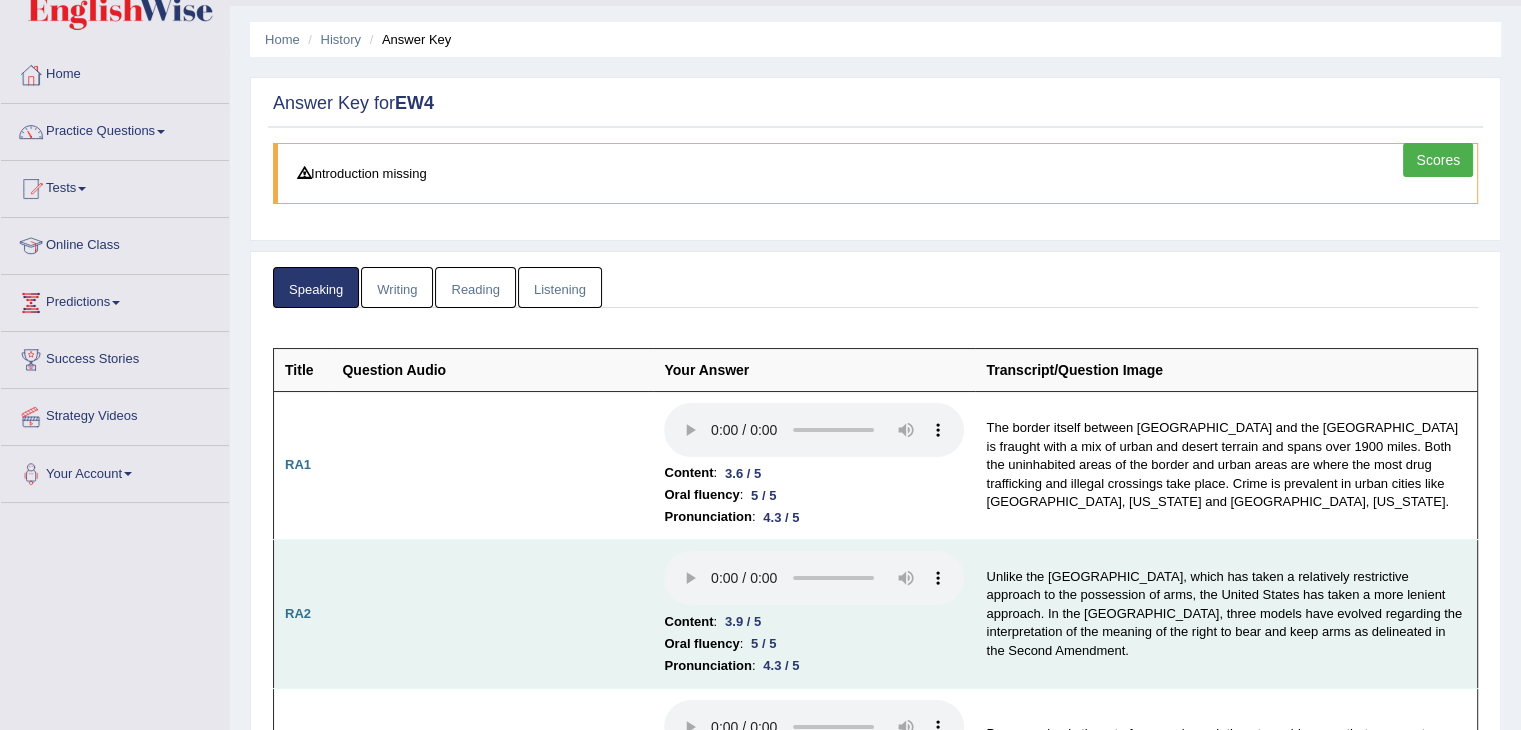 scroll, scrollTop: 0, scrollLeft: 0, axis: both 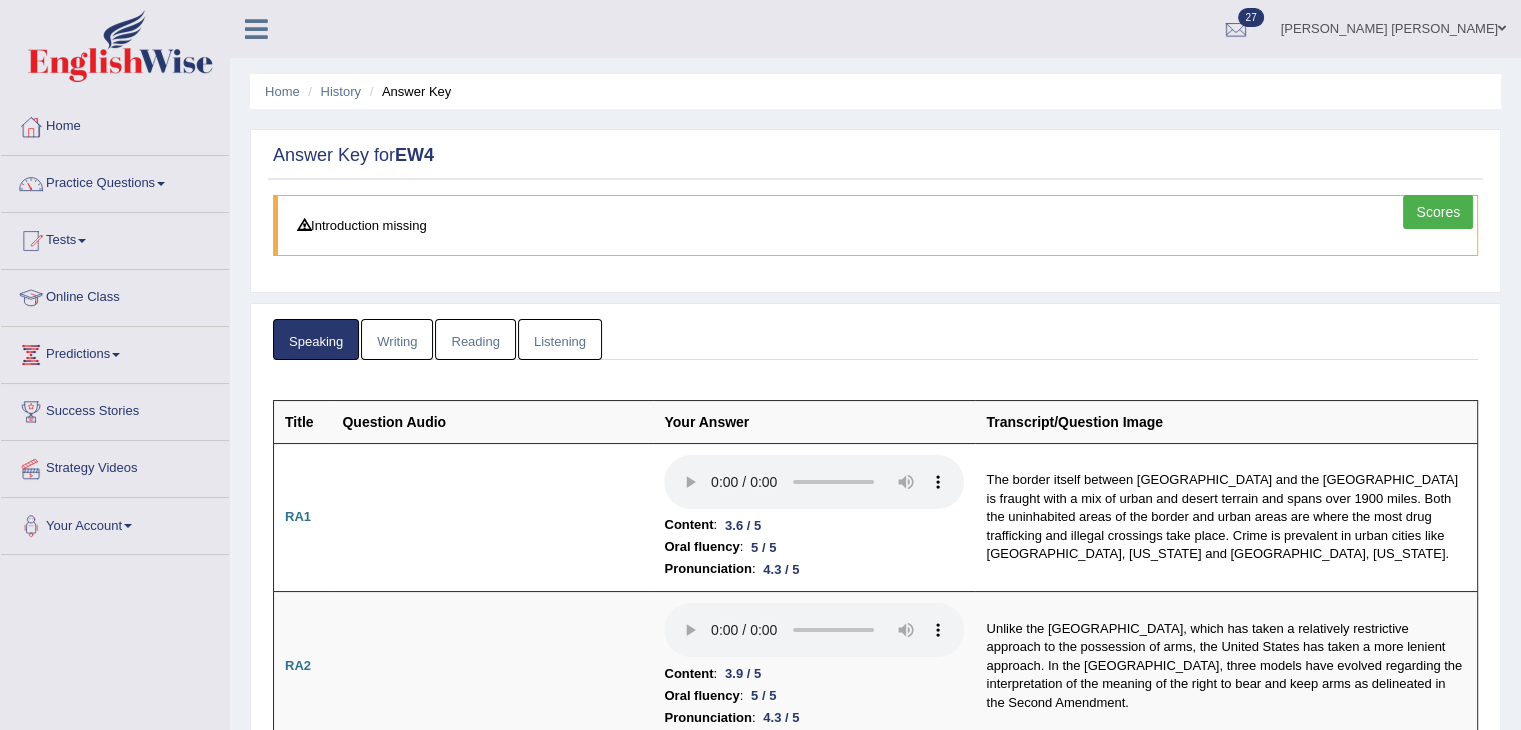 click on "Writing" at bounding box center [397, 339] 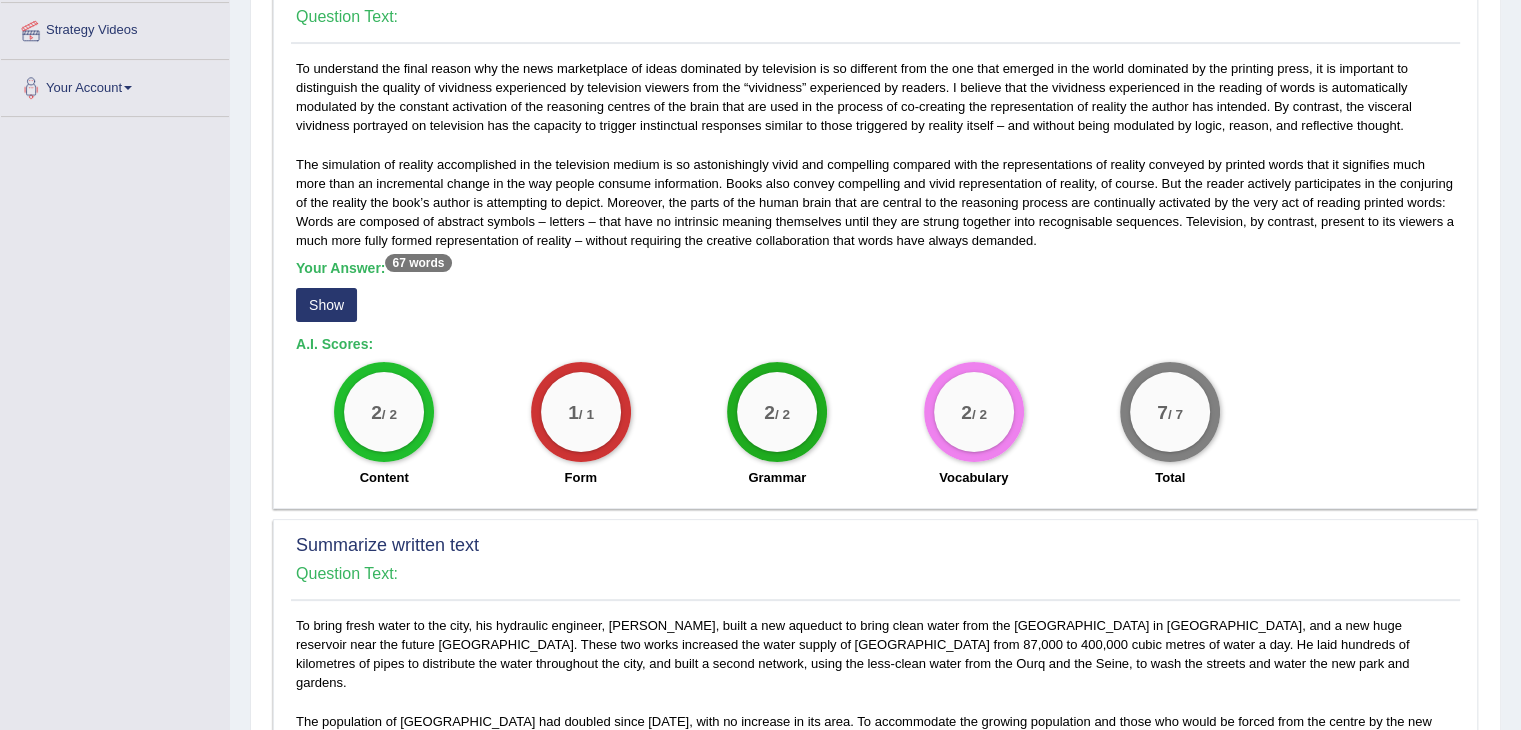 scroll, scrollTop: 0, scrollLeft: 0, axis: both 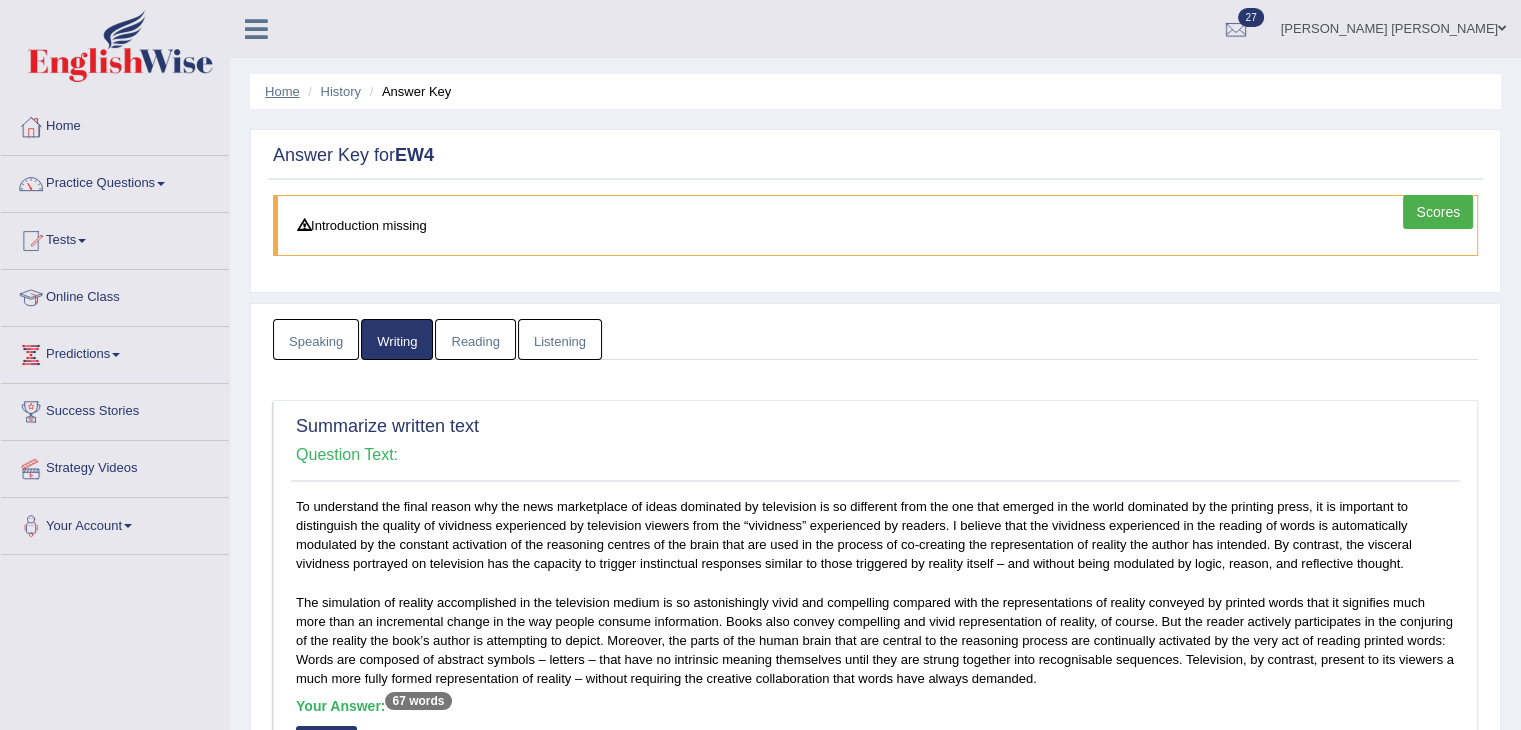 click on "Home" at bounding box center (282, 91) 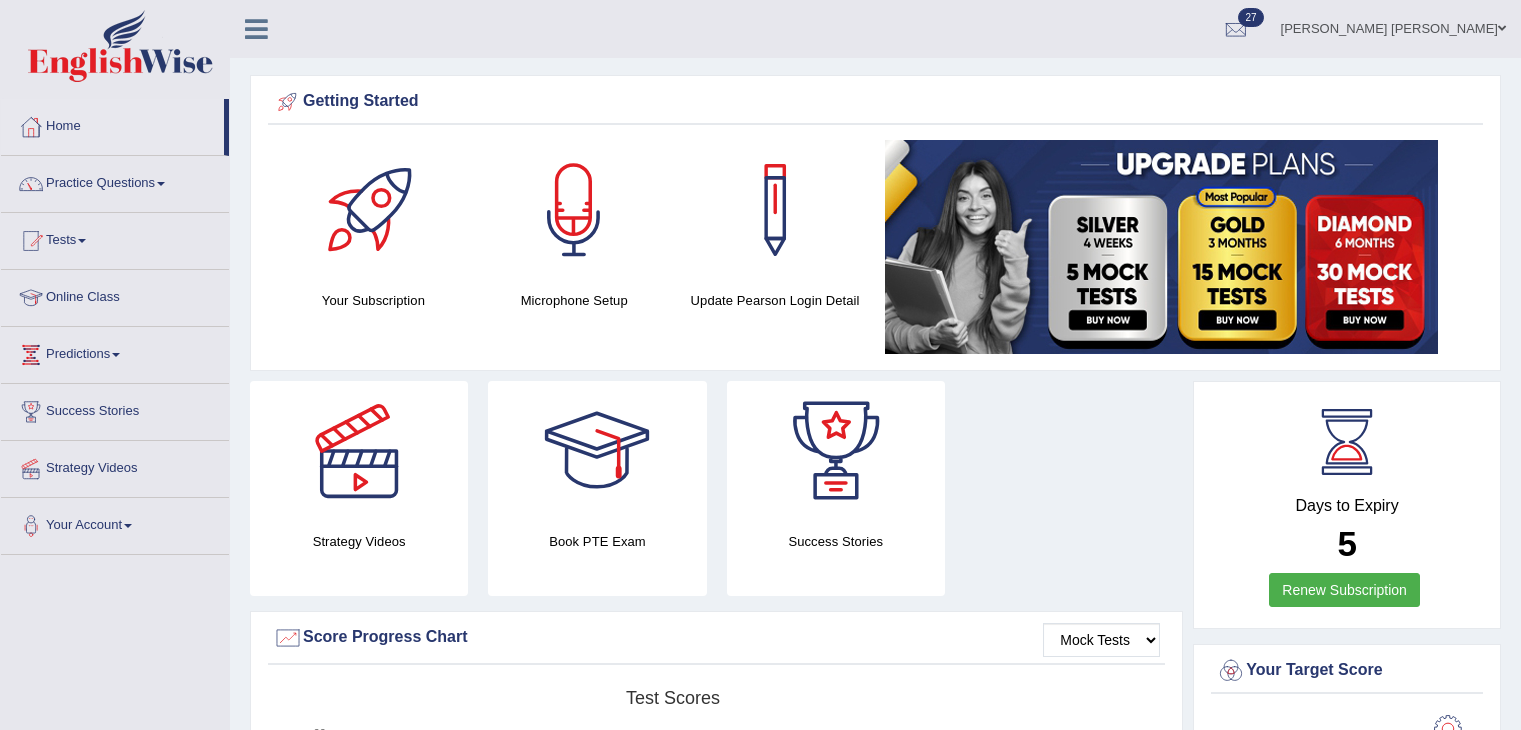 scroll, scrollTop: 0, scrollLeft: 0, axis: both 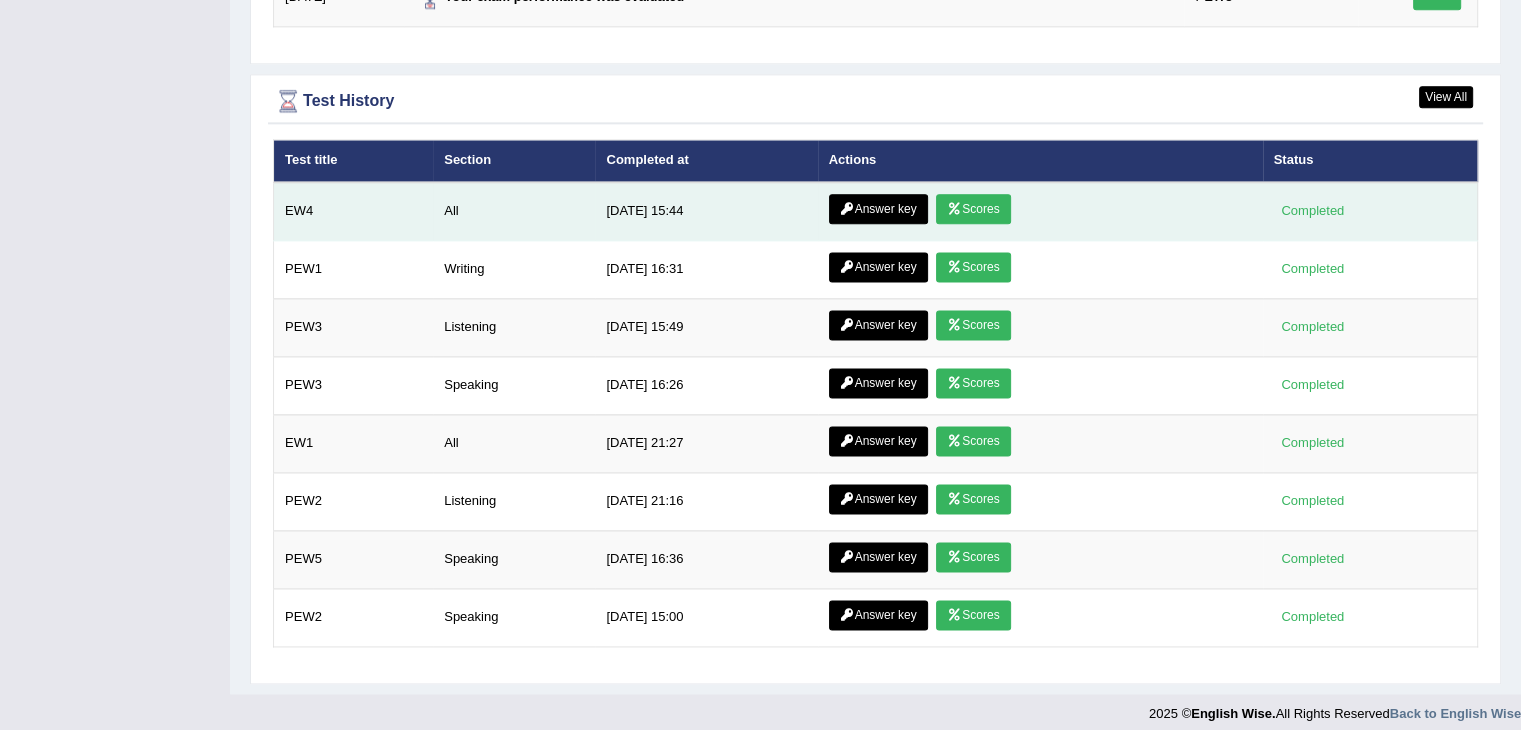 click on "Scores" at bounding box center [973, 209] 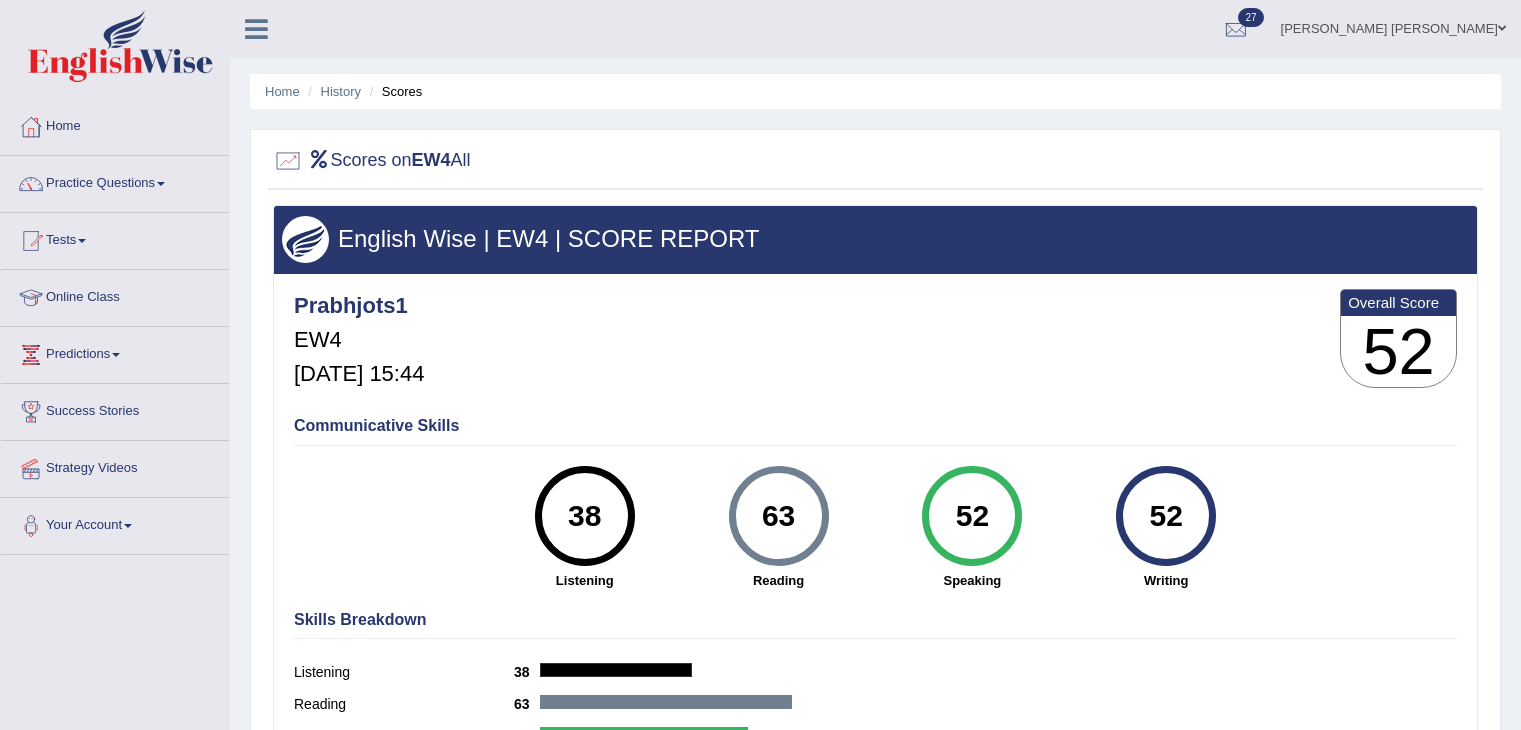 scroll, scrollTop: 0, scrollLeft: 0, axis: both 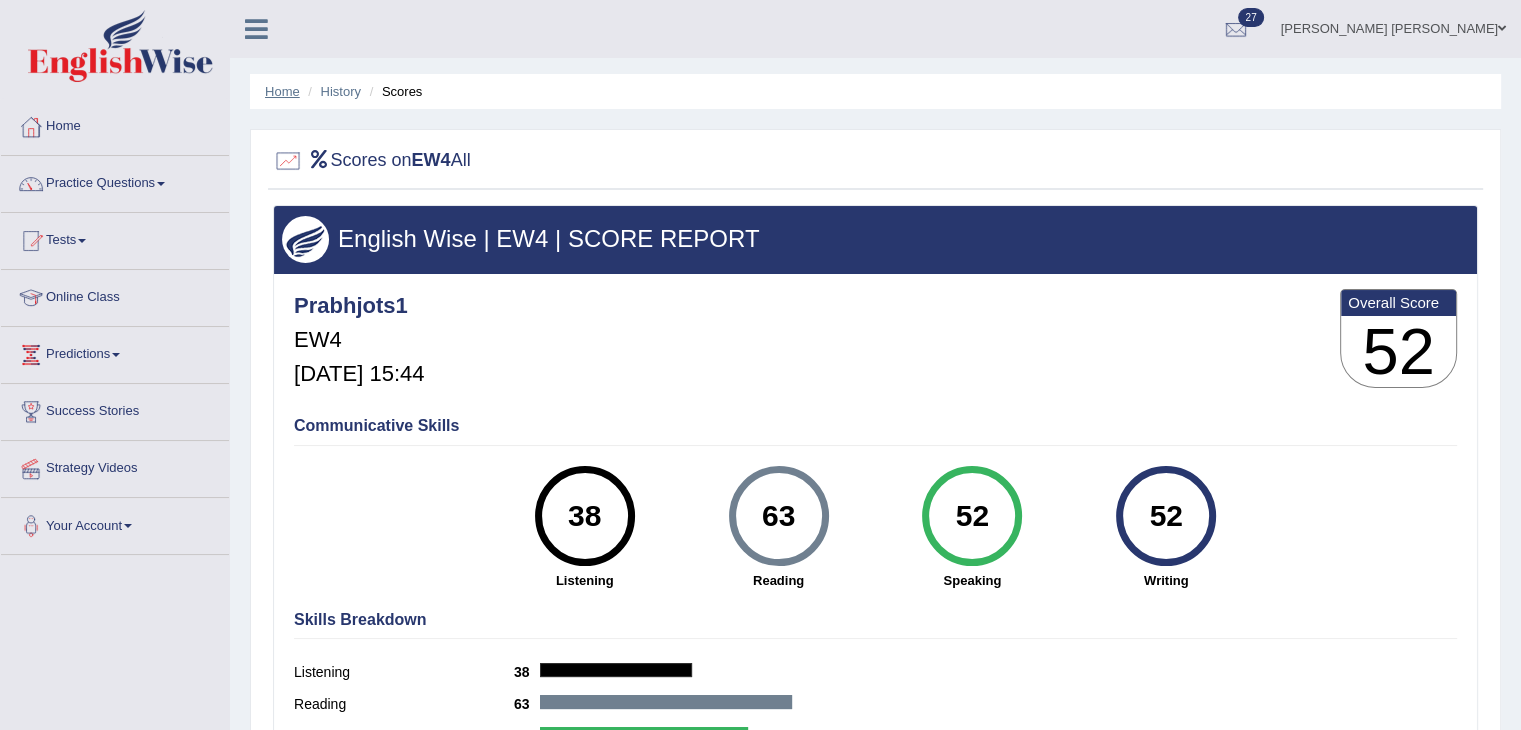 click on "Home" at bounding box center (282, 91) 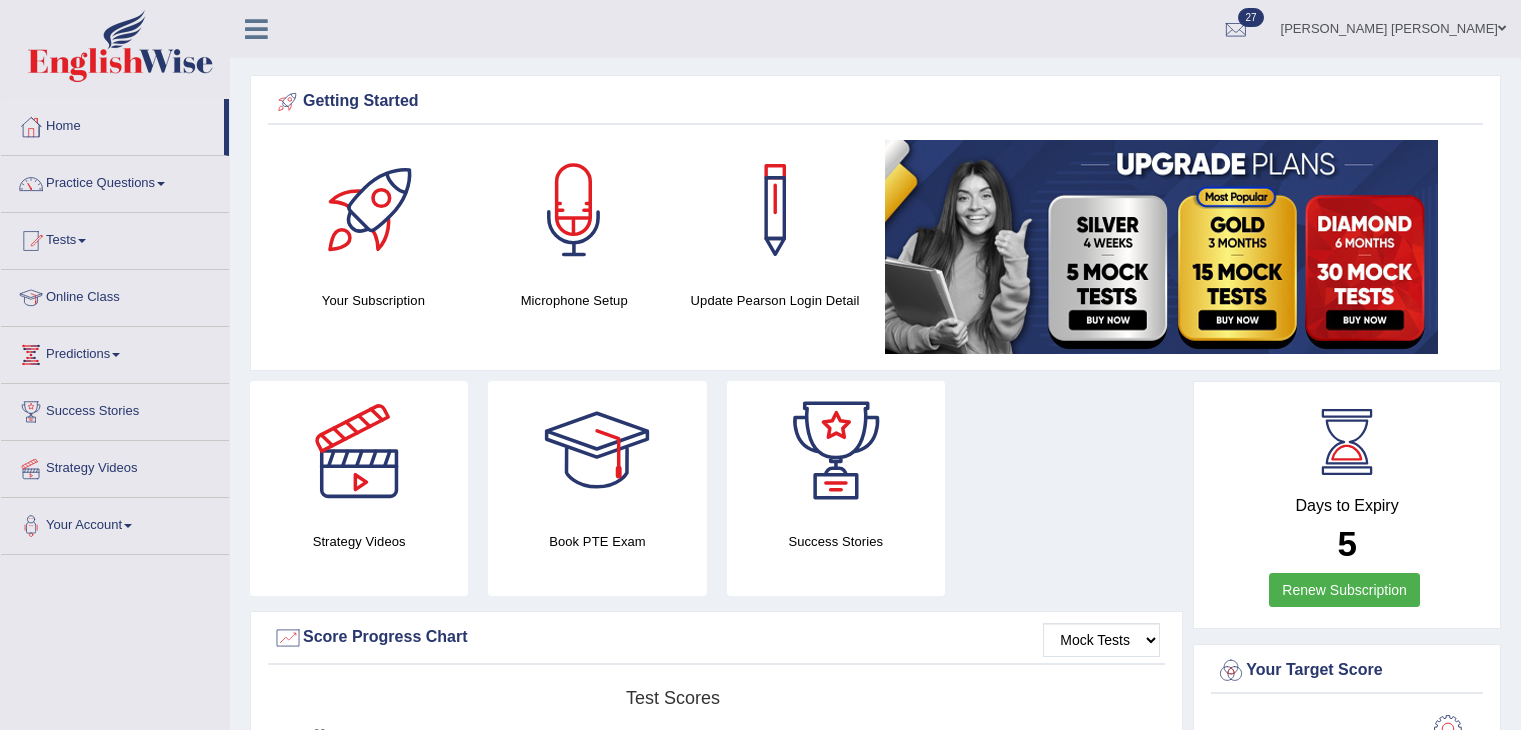 scroll, scrollTop: 2614, scrollLeft: 0, axis: vertical 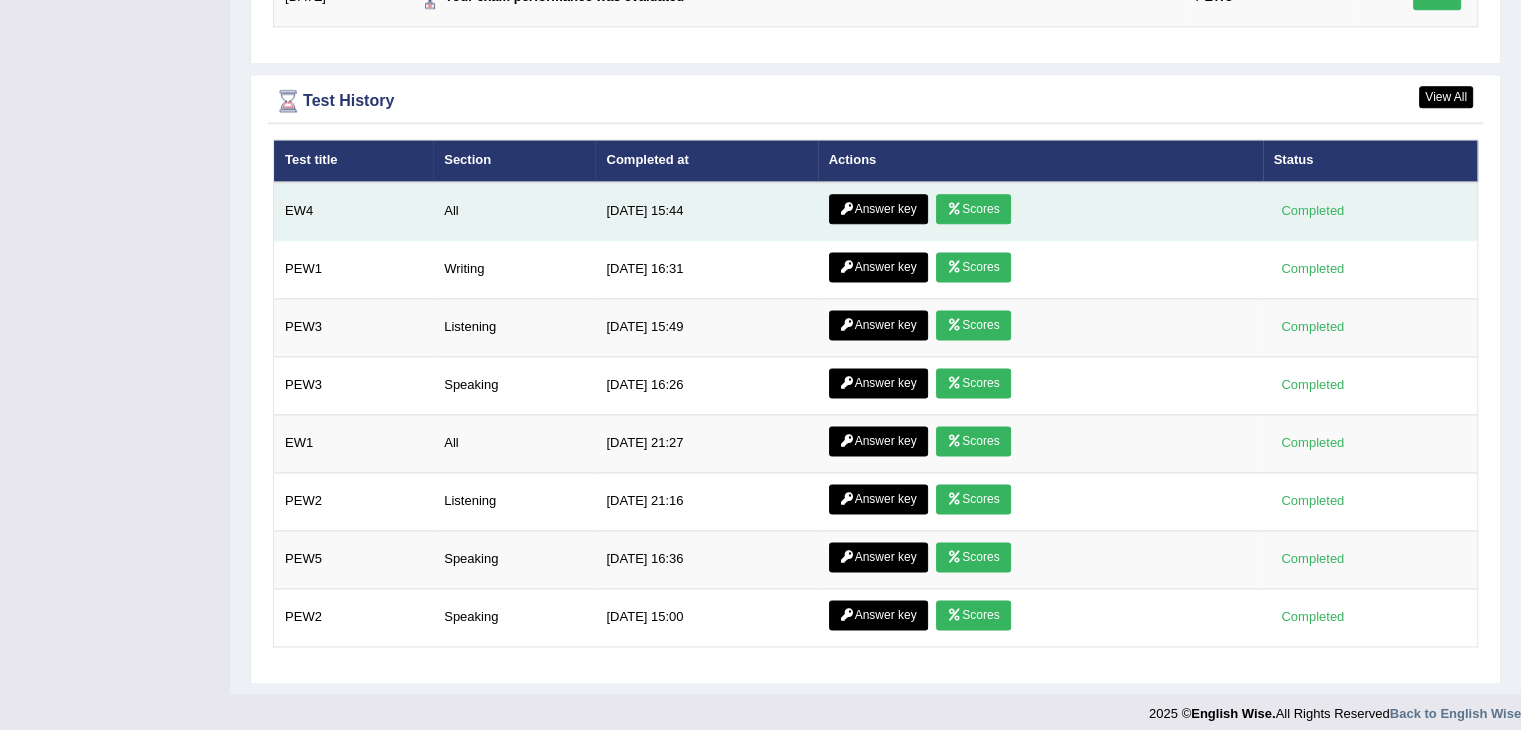 click on "Scores" at bounding box center (973, 209) 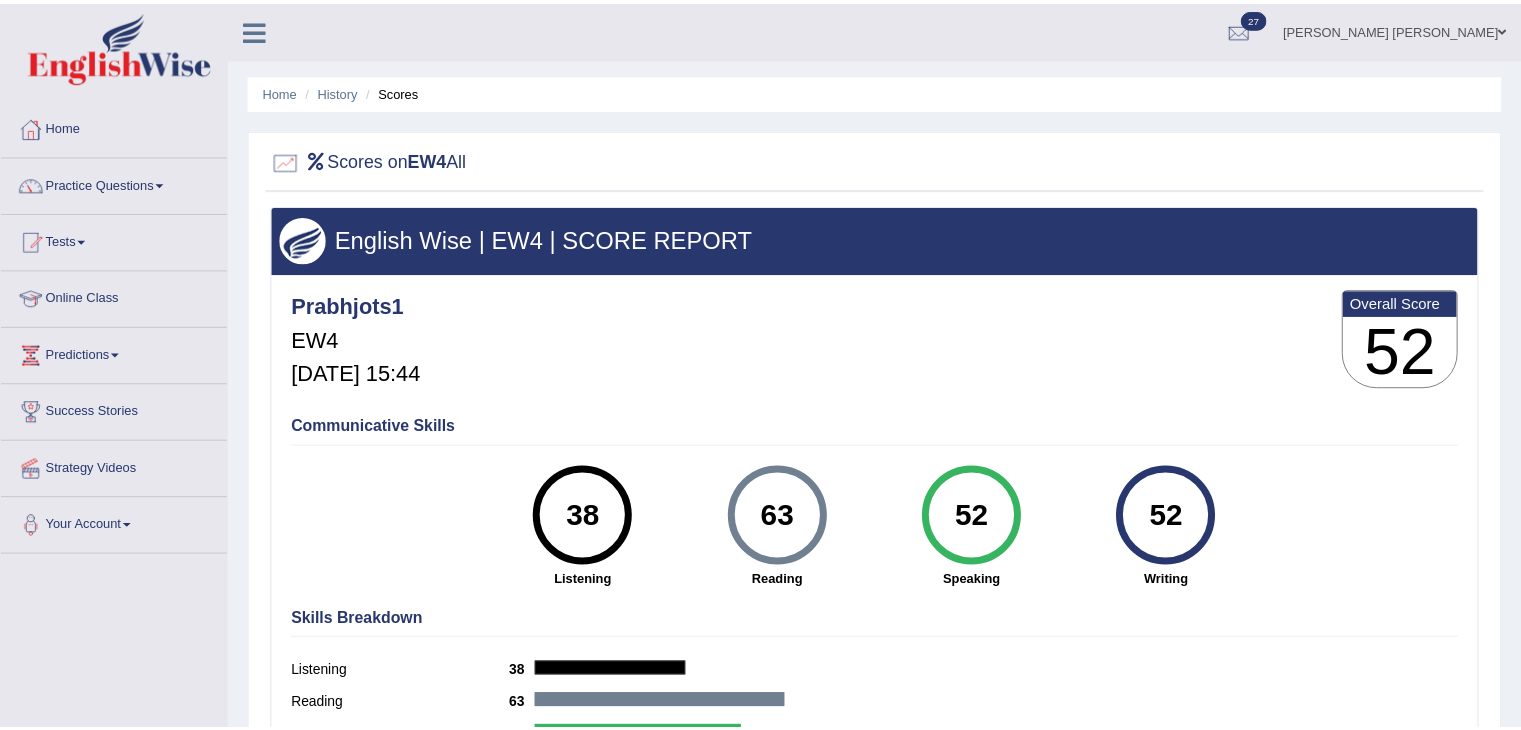 scroll, scrollTop: 320, scrollLeft: 0, axis: vertical 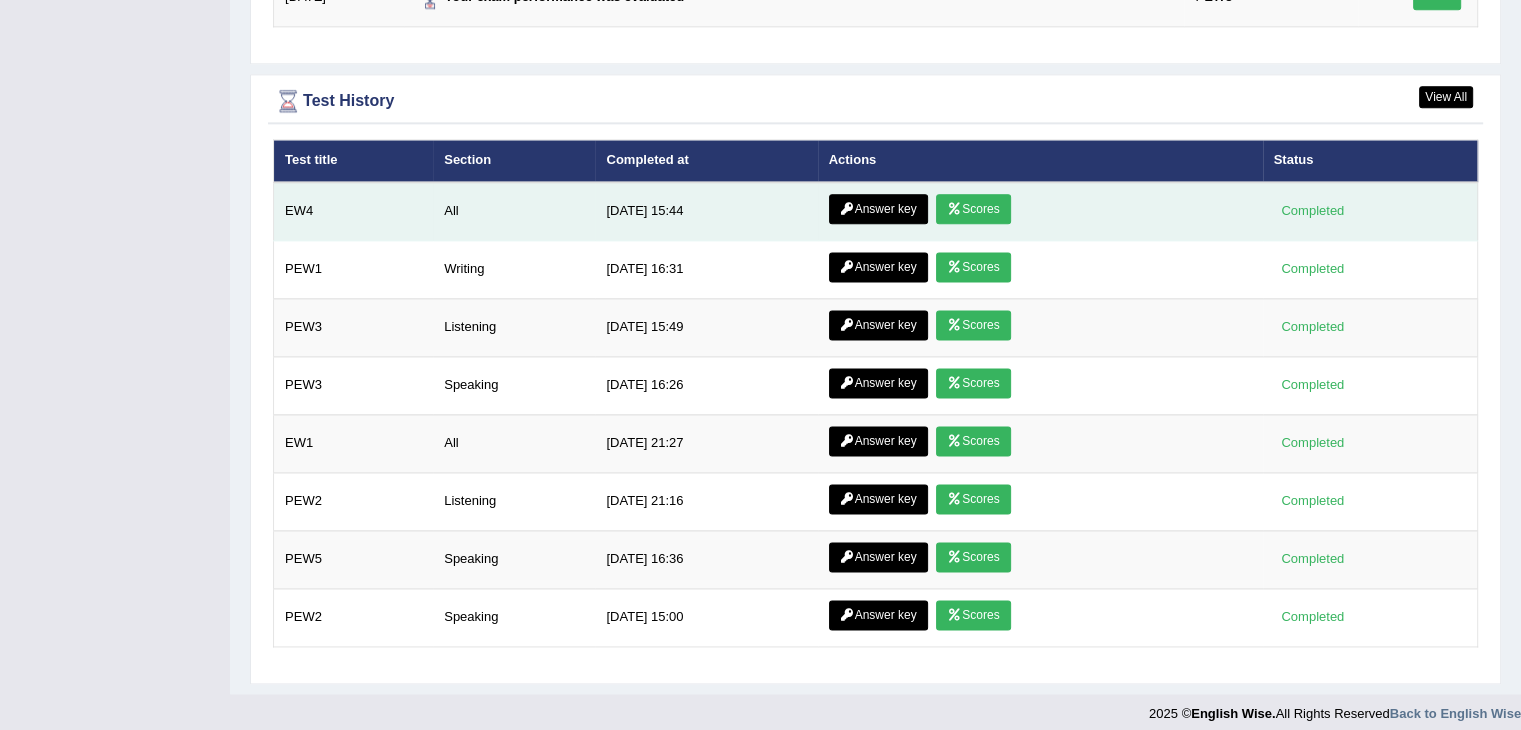 click on "Answer key" at bounding box center [878, 209] 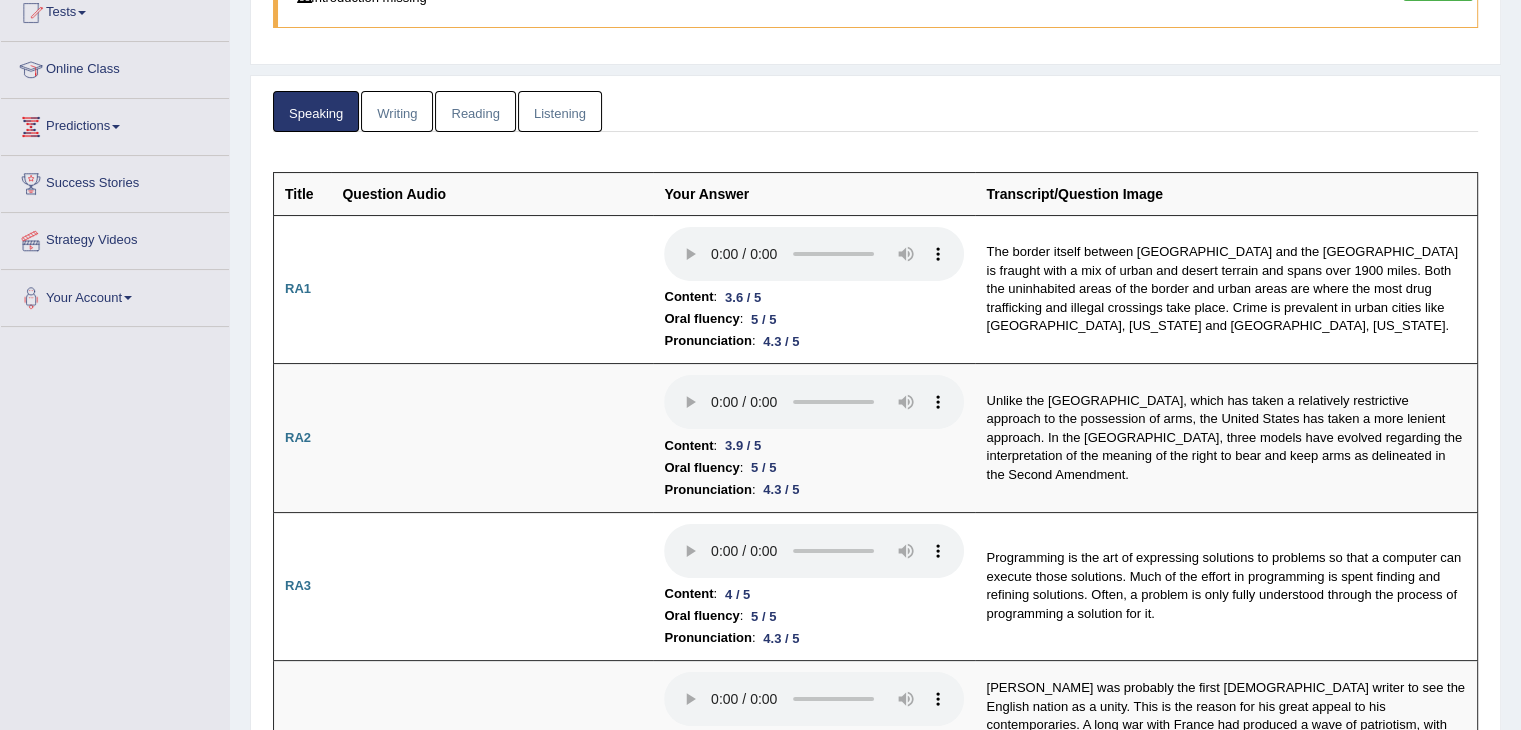 scroll, scrollTop: 0, scrollLeft: 0, axis: both 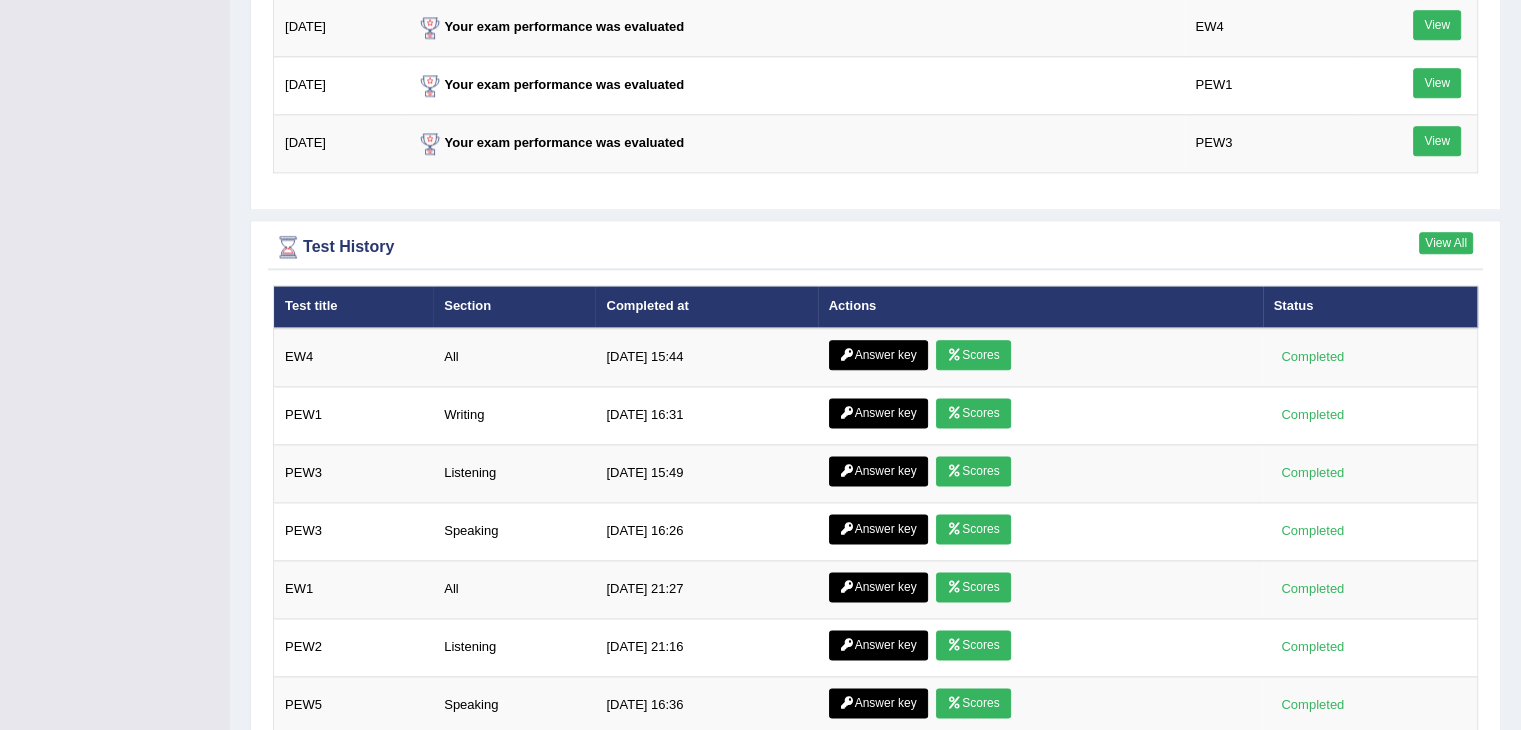 click on "View All" at bounding box center [1446, 243] 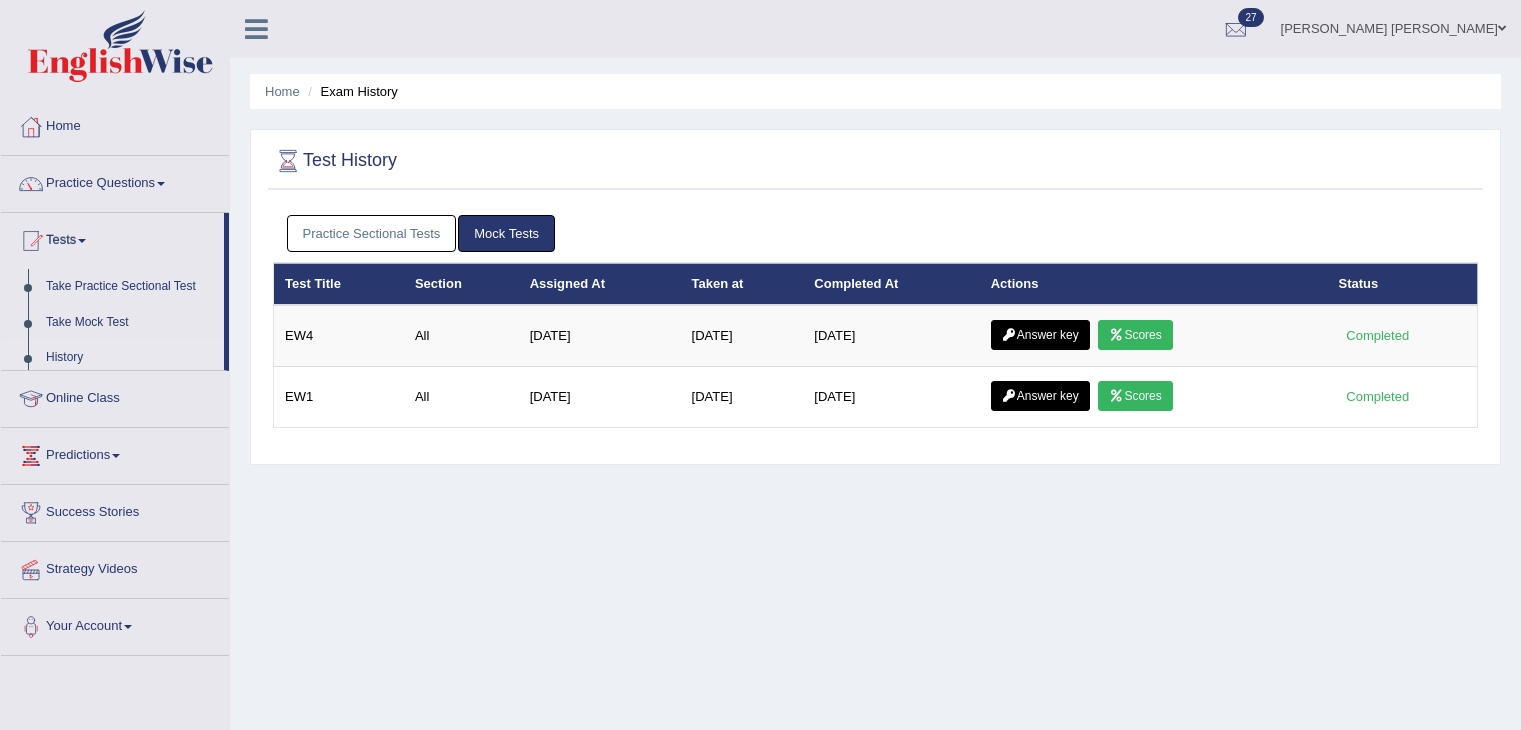scroll, scrollTop: 0, scrollLeft: 0, axis: both 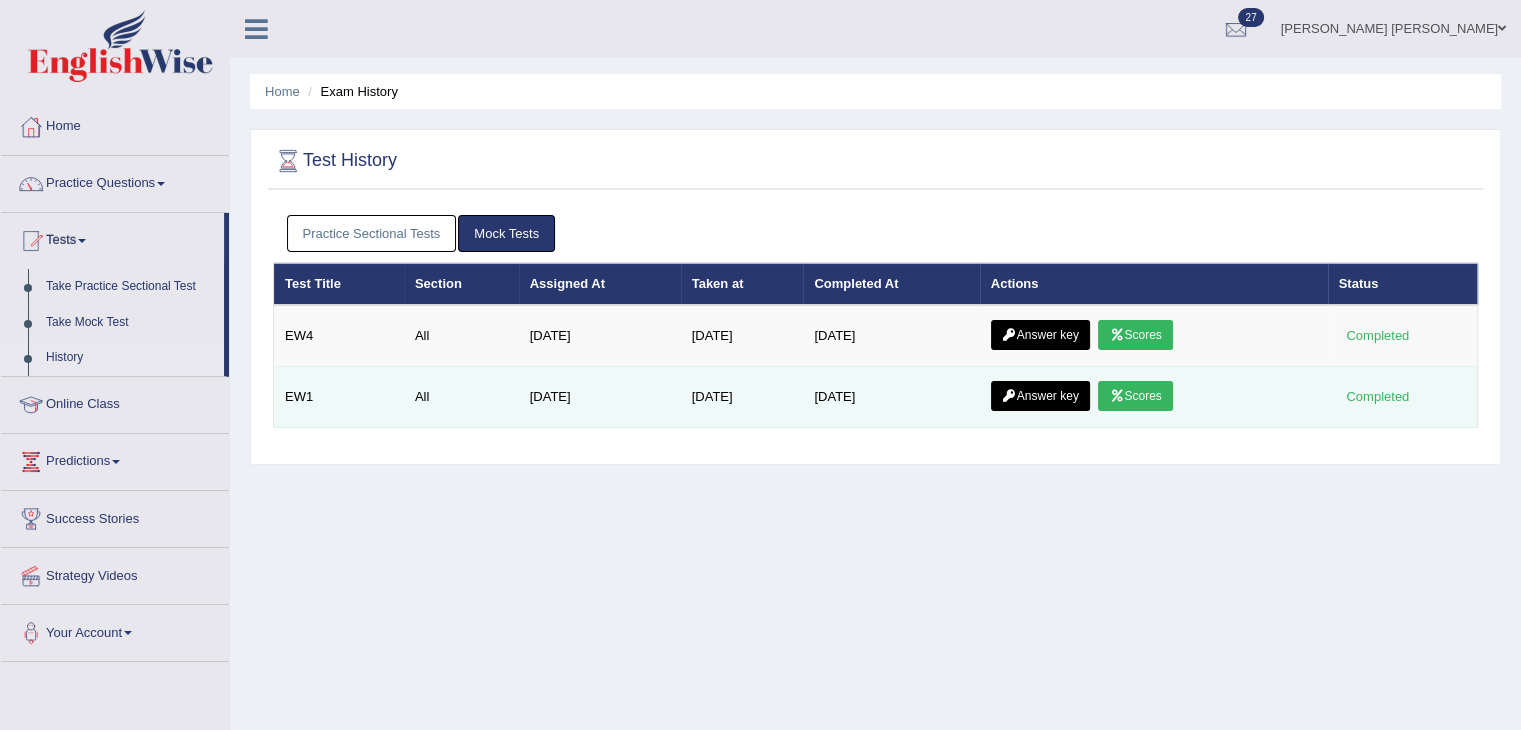 click on "Scores" at bounding box center [1135, 396] 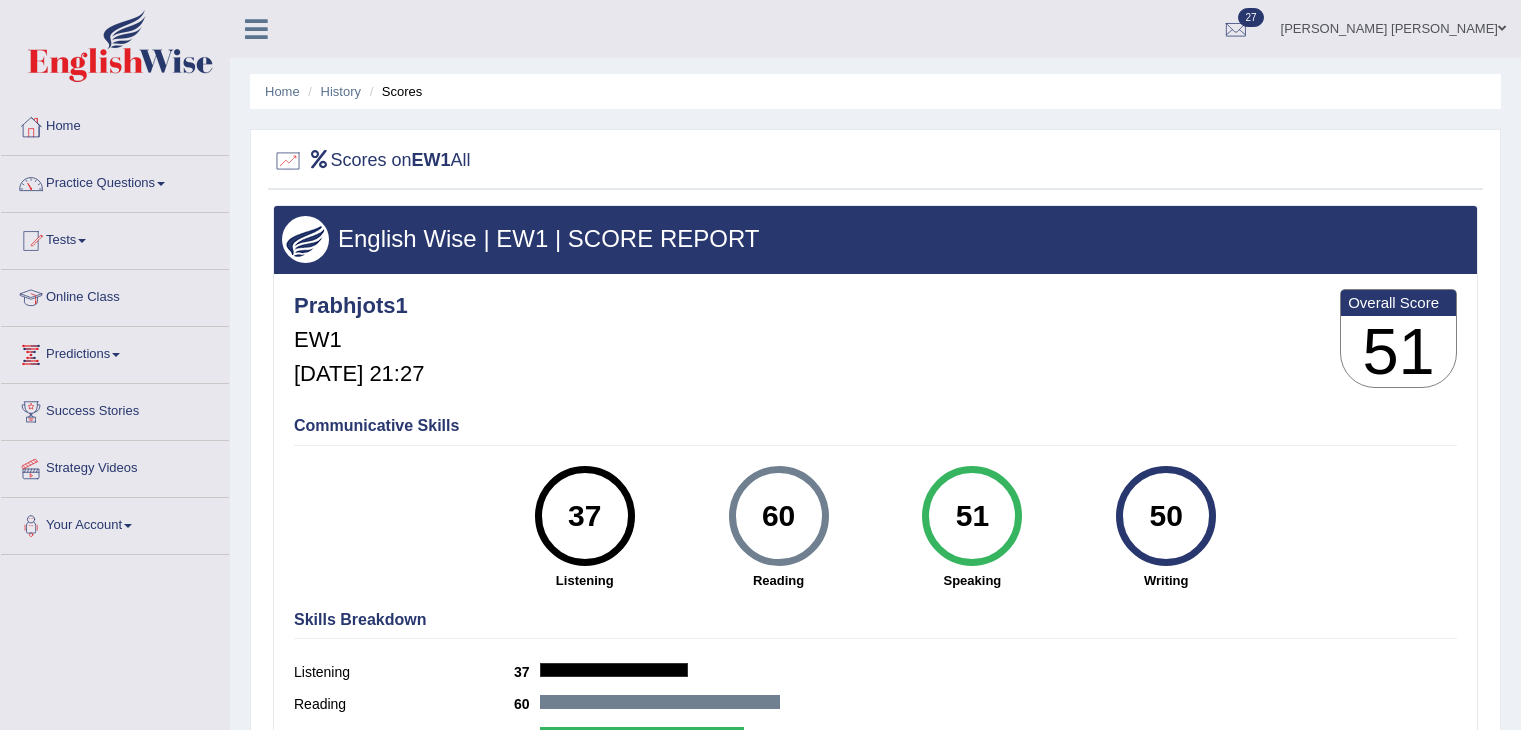 scroll, scrollTop: 0, scrollLeft: 0, axis: both 